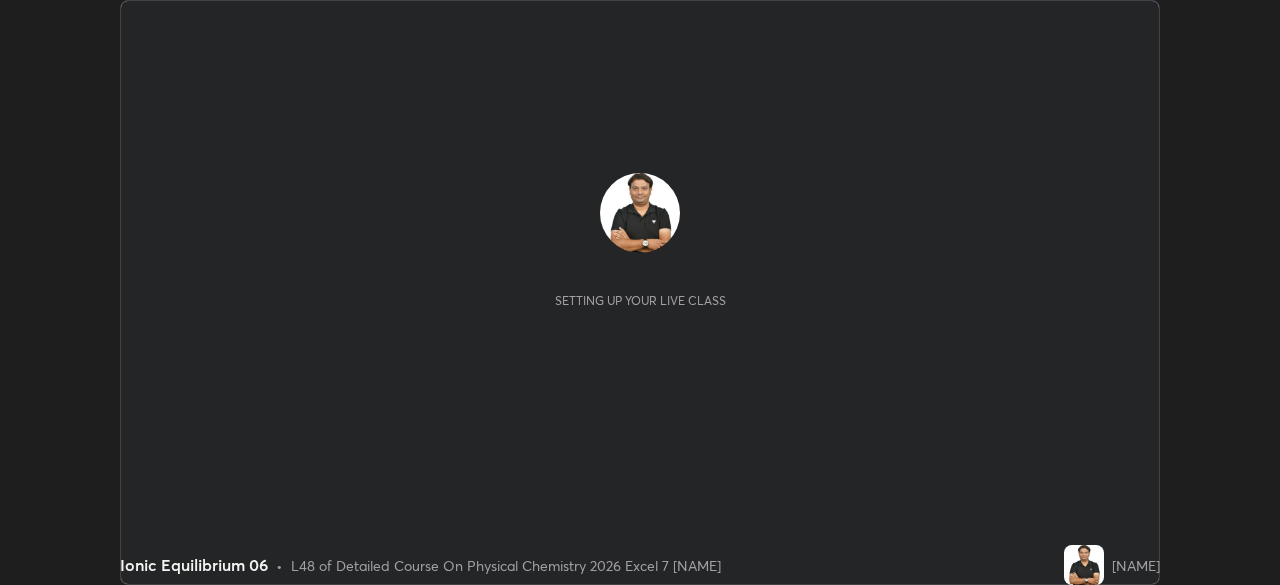 scroll, scrollTop: 0, scrollLeft: 0, axis: both 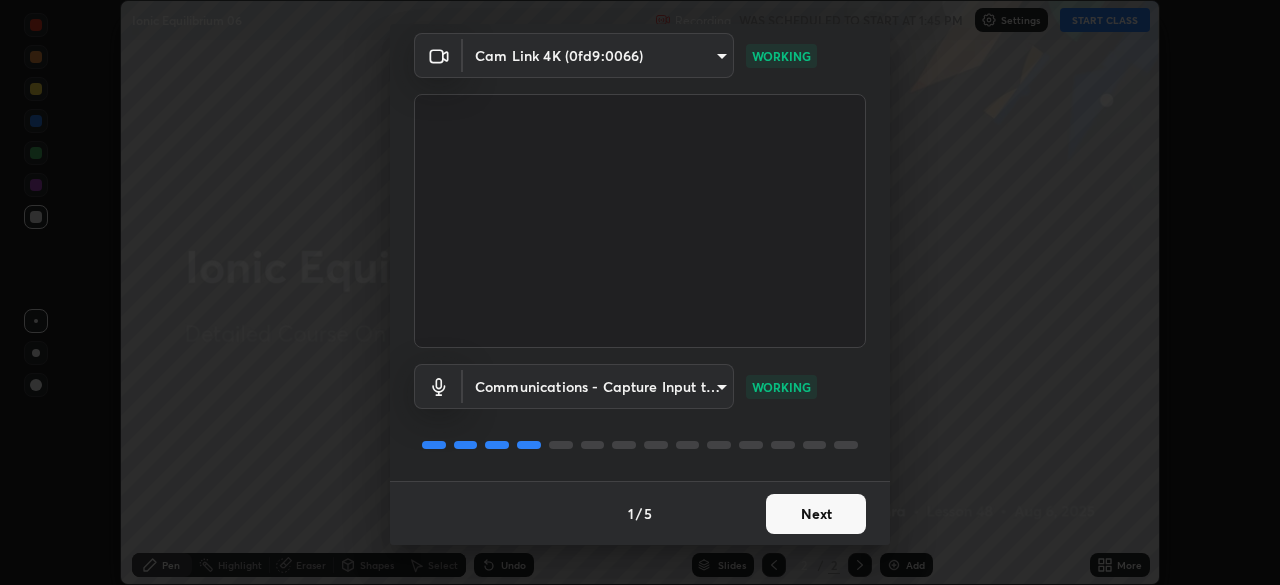 click on "Next" at bounding box center [816, 514] 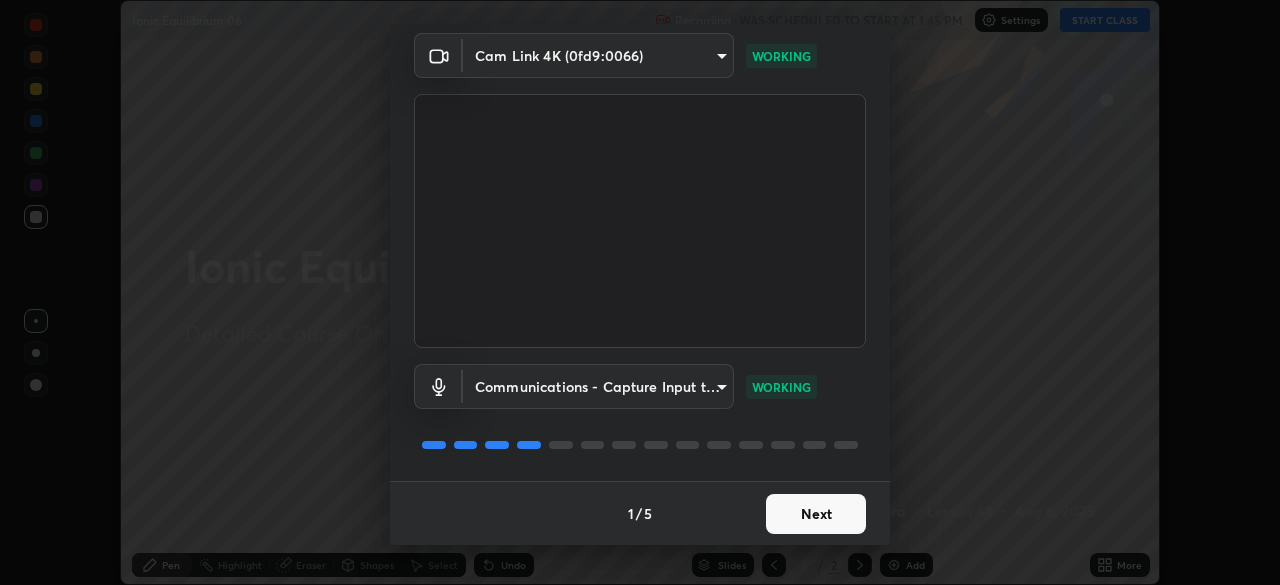 scroll, scrollTop: 0, scrollLeft: 0, axis: both 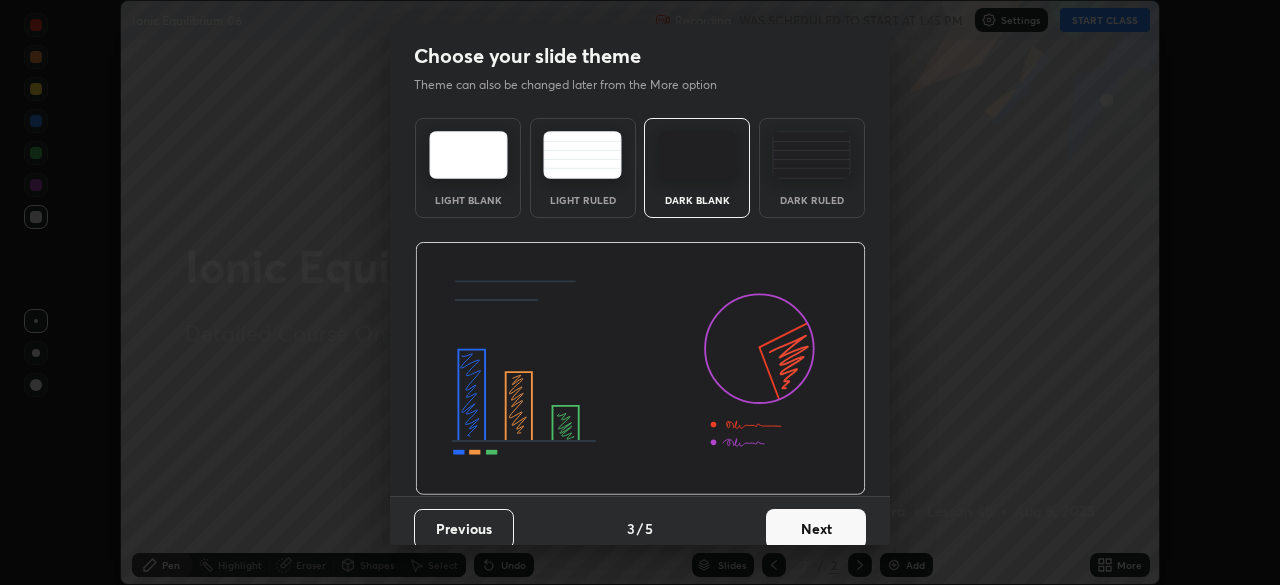 click on "Next" at bounding box center (816, 529) 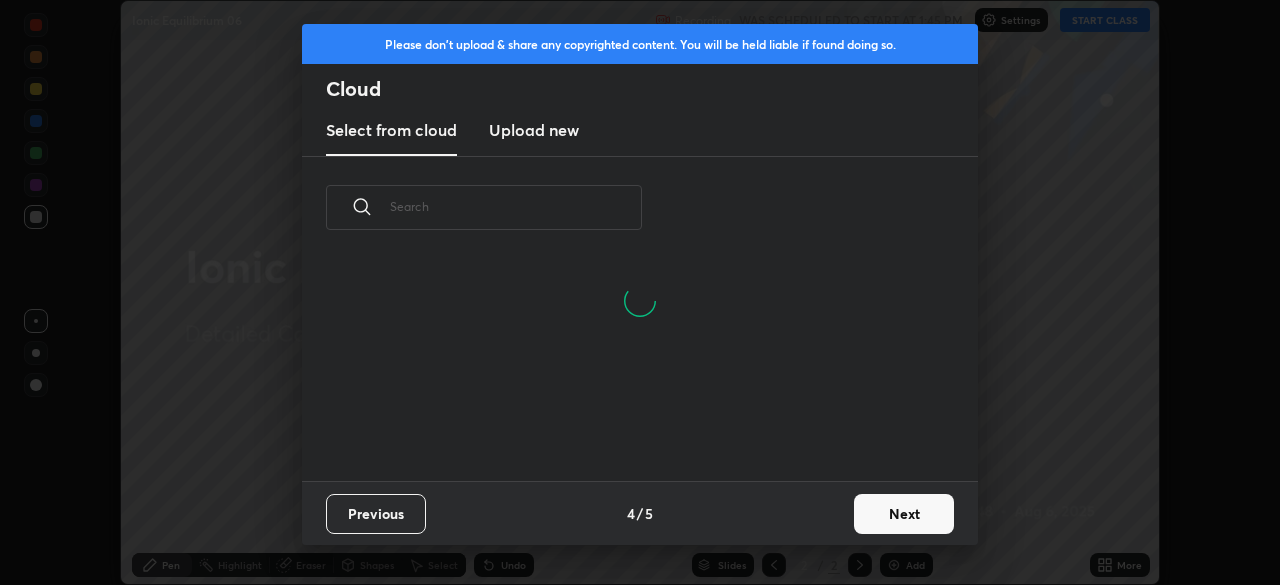 click on "Next" at bounding box center [904, 514] 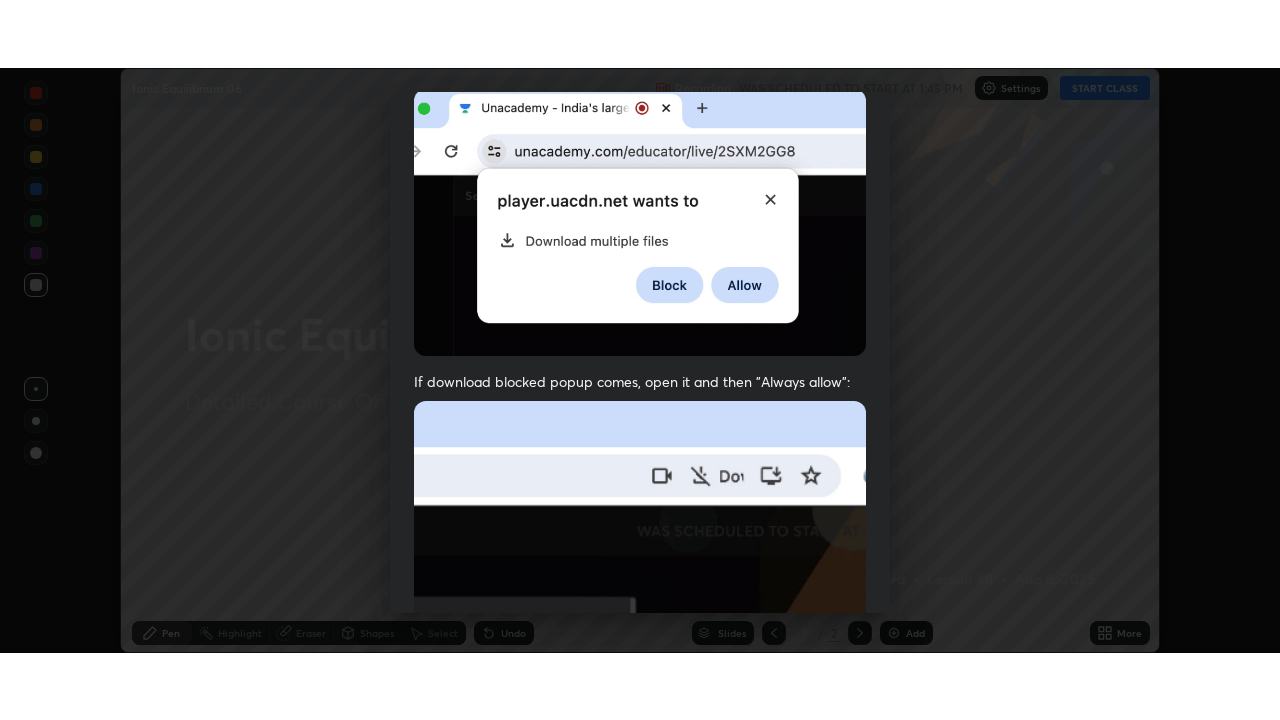 scroll, scrollTop: 479, scrollLeft: 0, axis: vertical 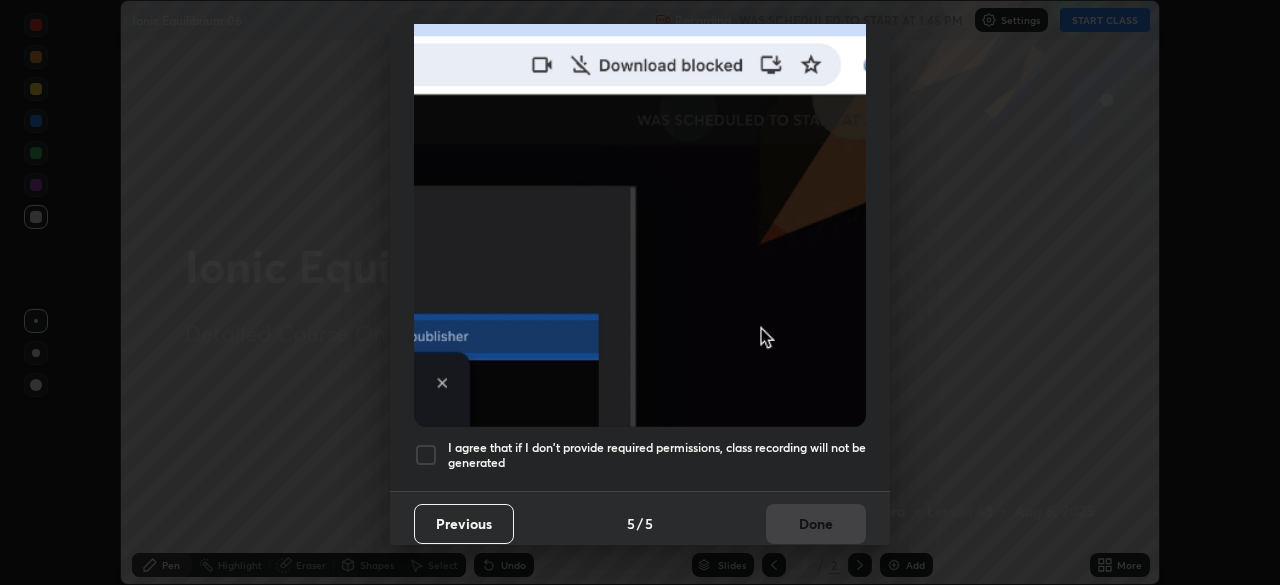 click at bounding box center [426, 455] 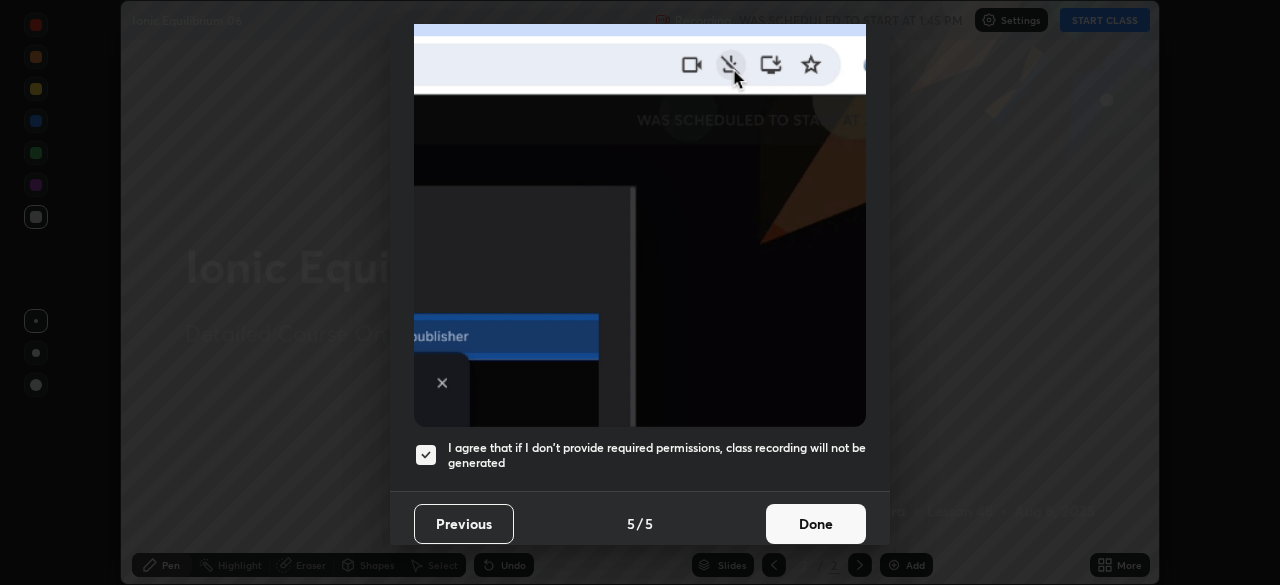 click on "Done" at bounding box center (816, 524) 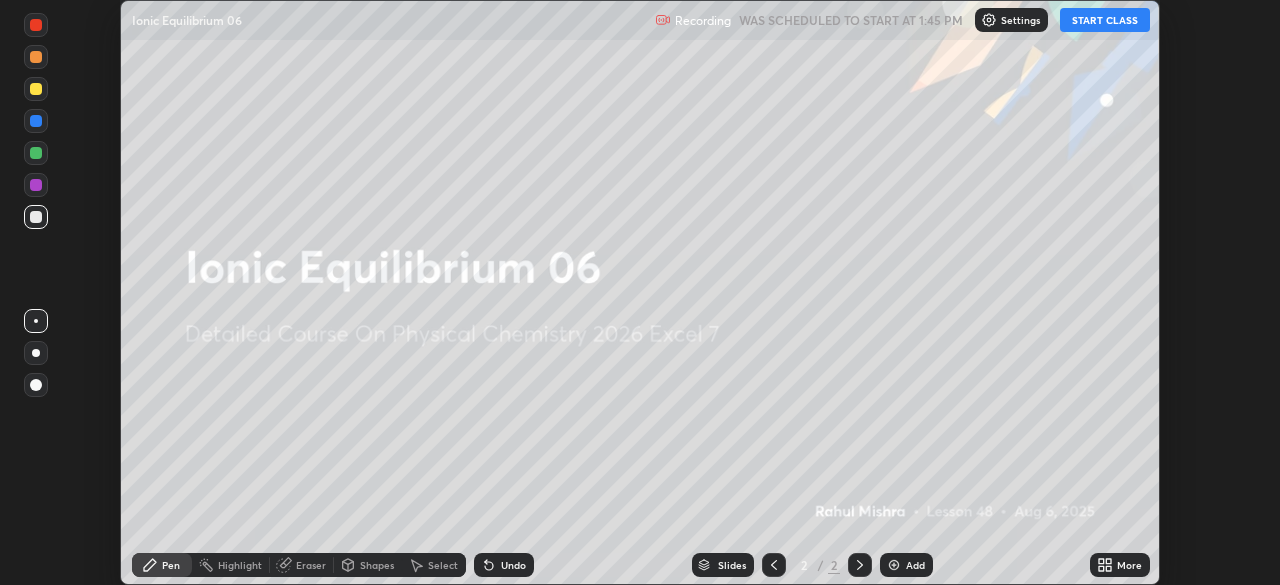 click on "START CLASS" at bounding box center [1105, 20] 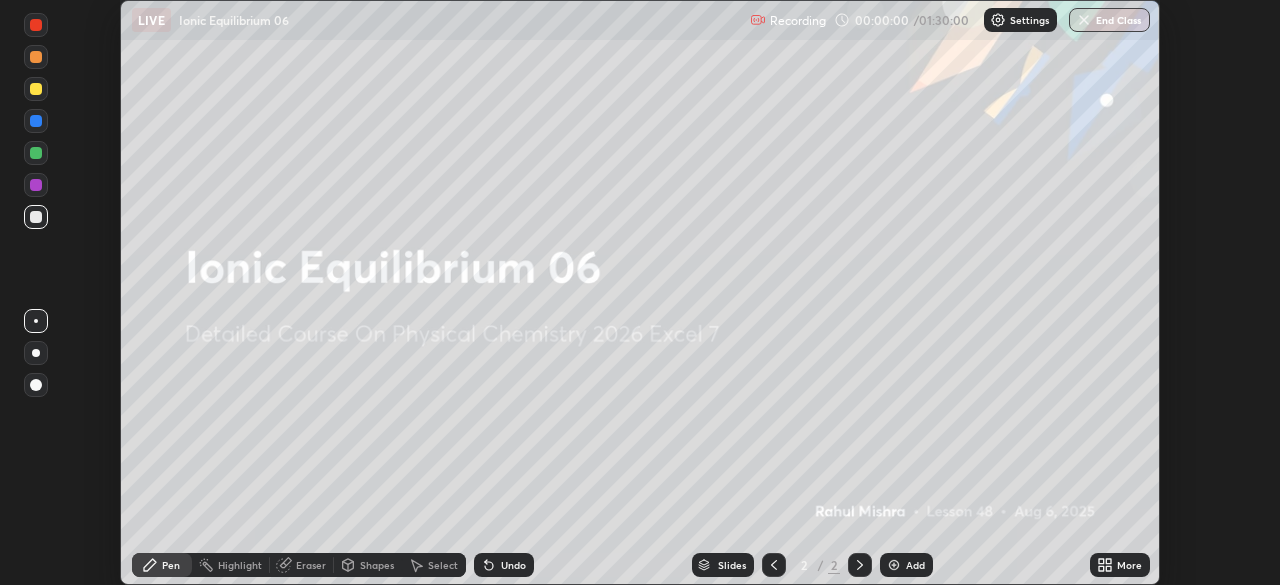 click 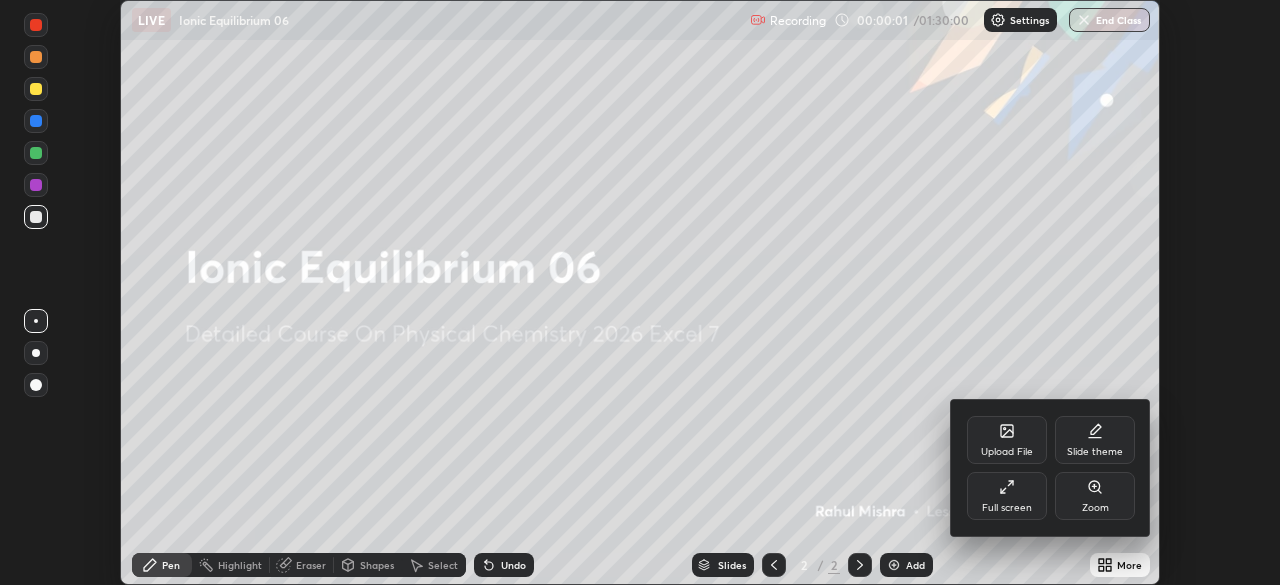 click 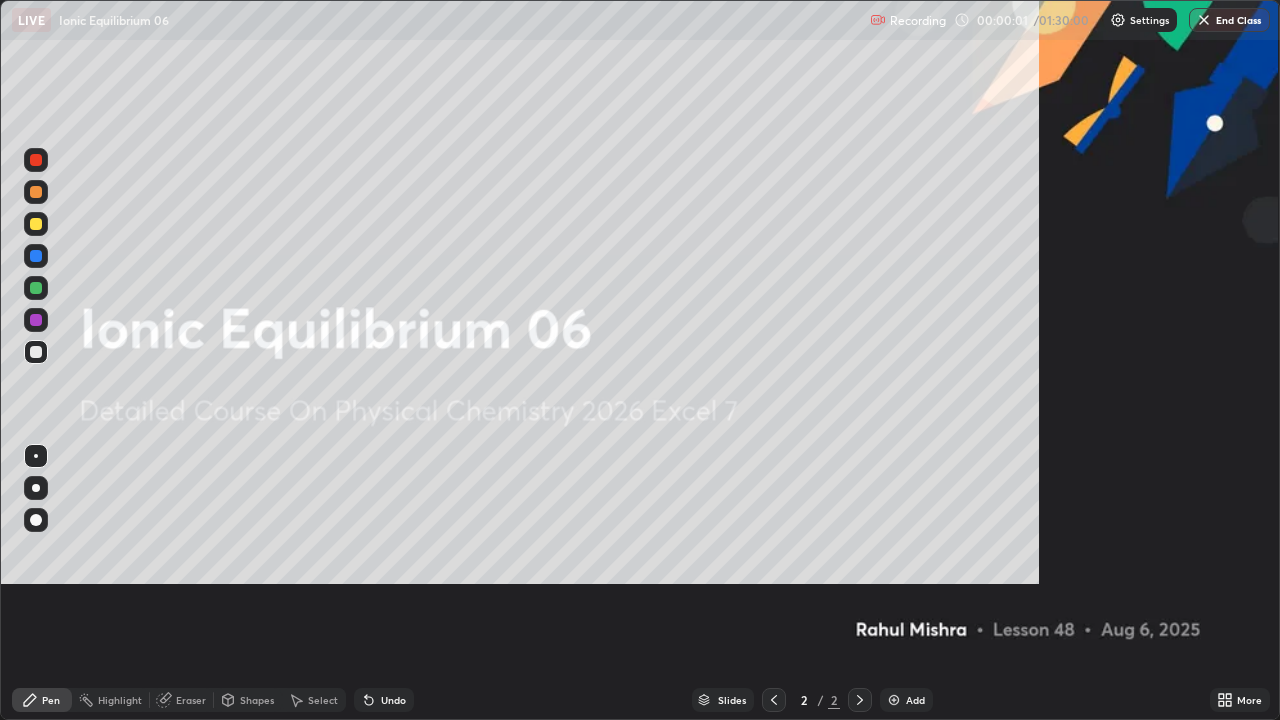 scroll, scrollTop: 99280, scrollLeft: 98720, axis: both 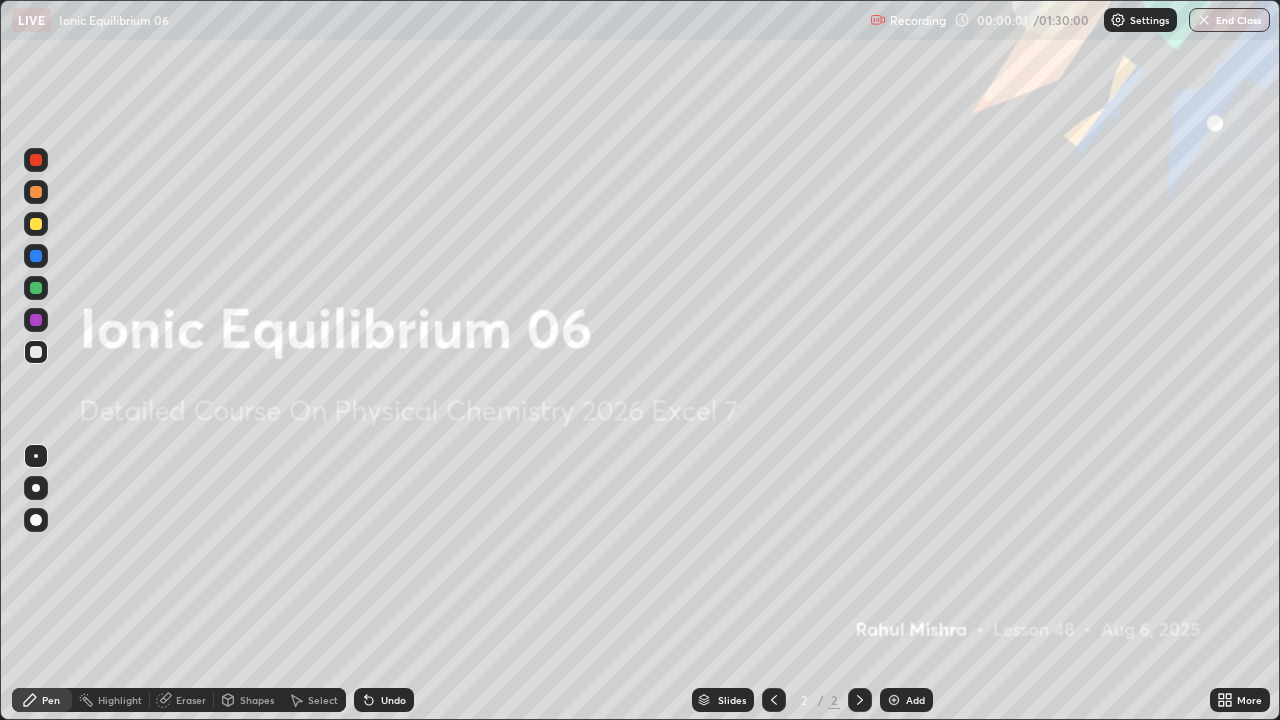 click at bounding box center [894, 700] 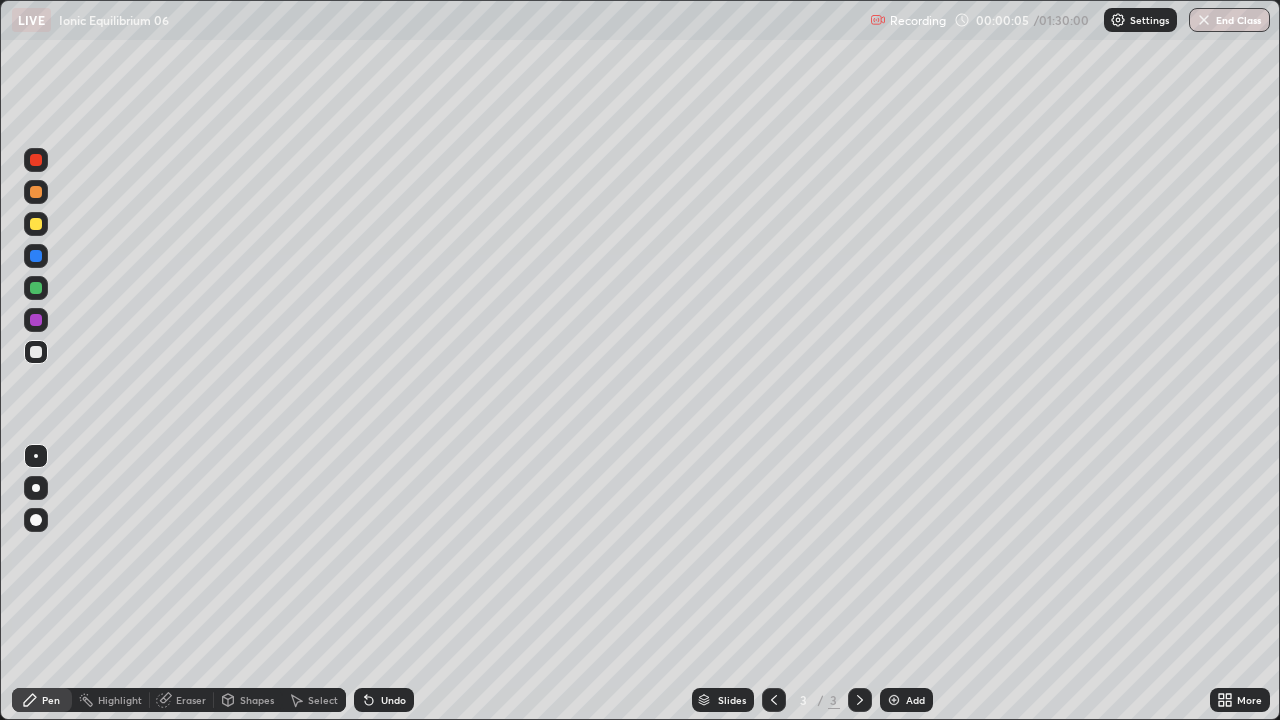 click at bounding box center (36, 224) 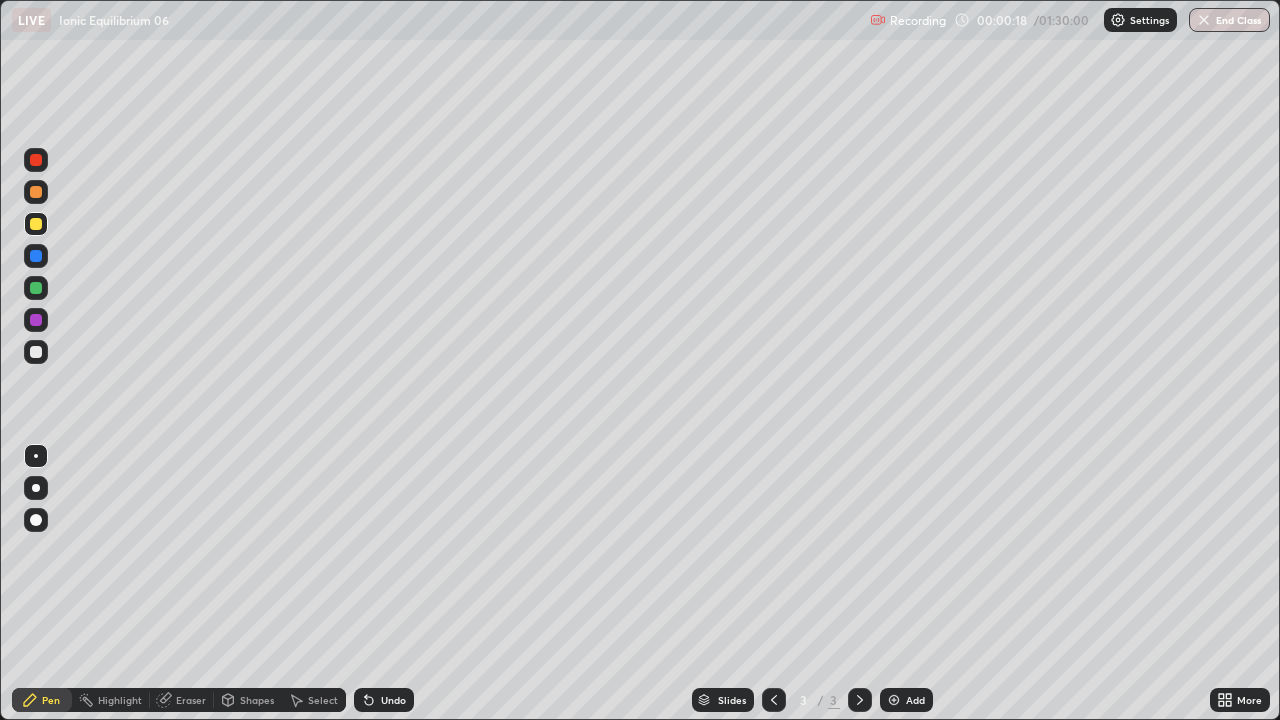 click at bounding box center (36, 352) 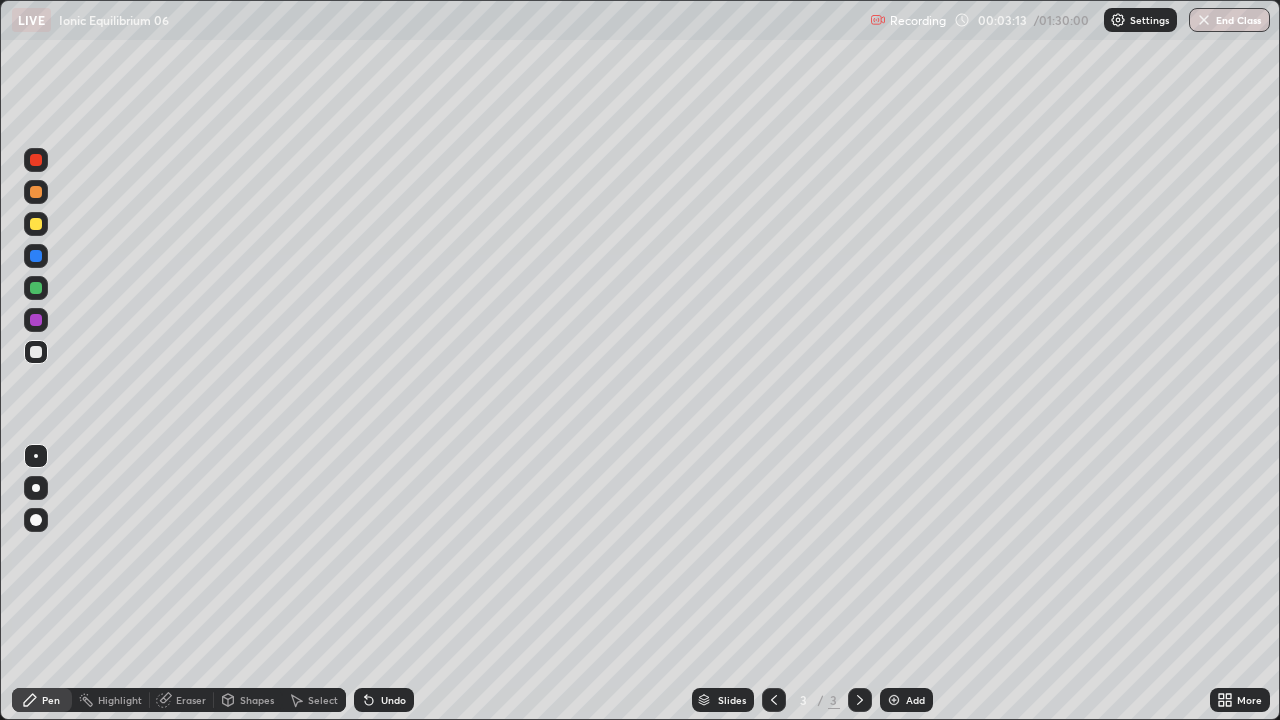 click on "Undo" at bounding box center (393, 700) 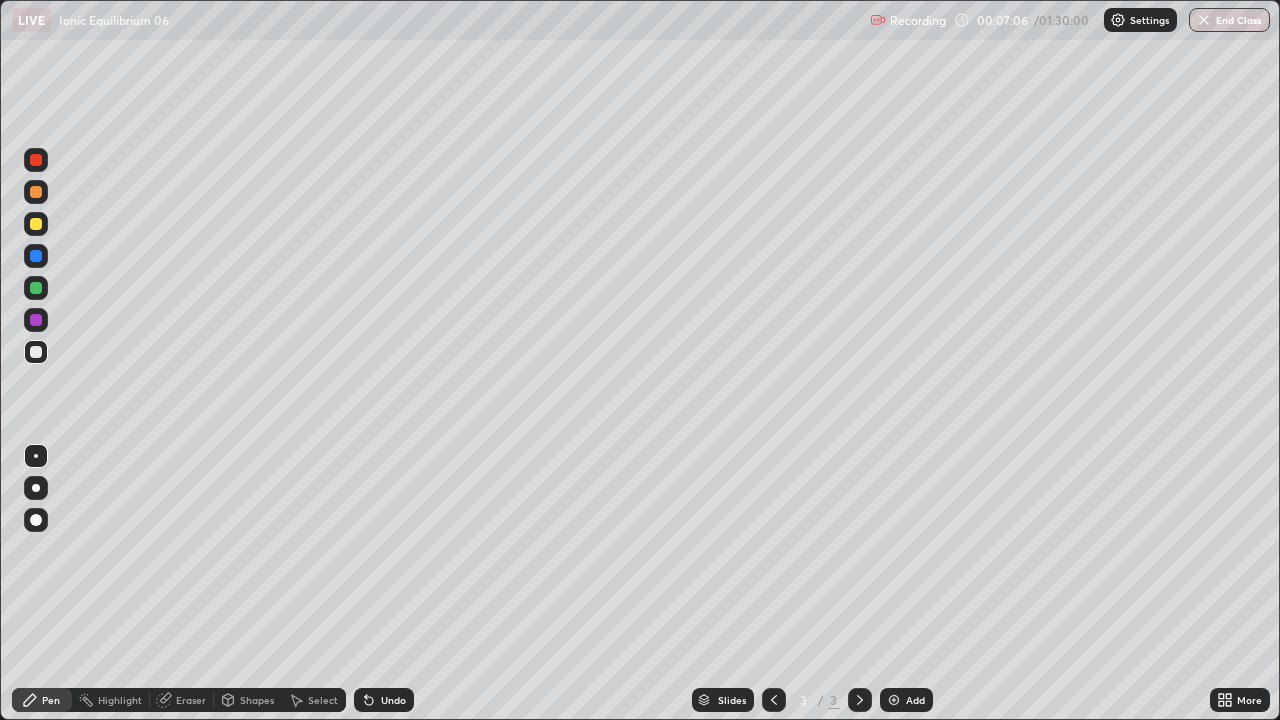 click on "Add" at bounding box center (915, 700) 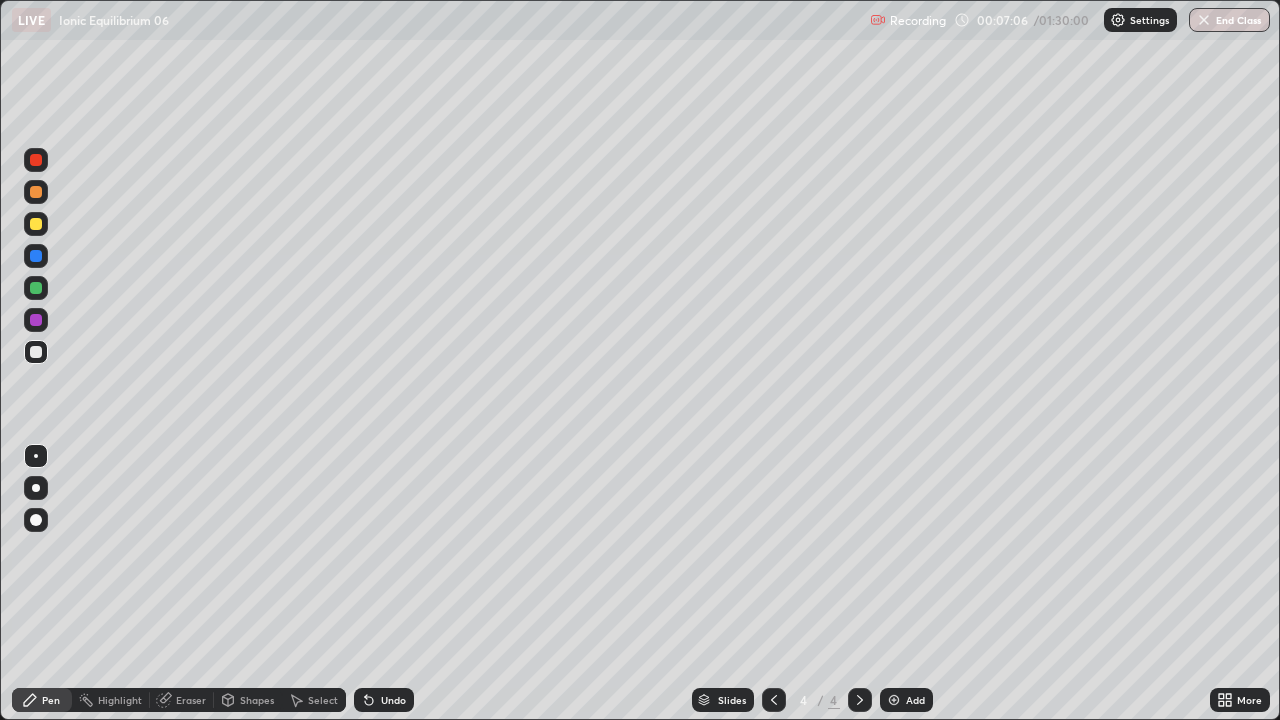 click 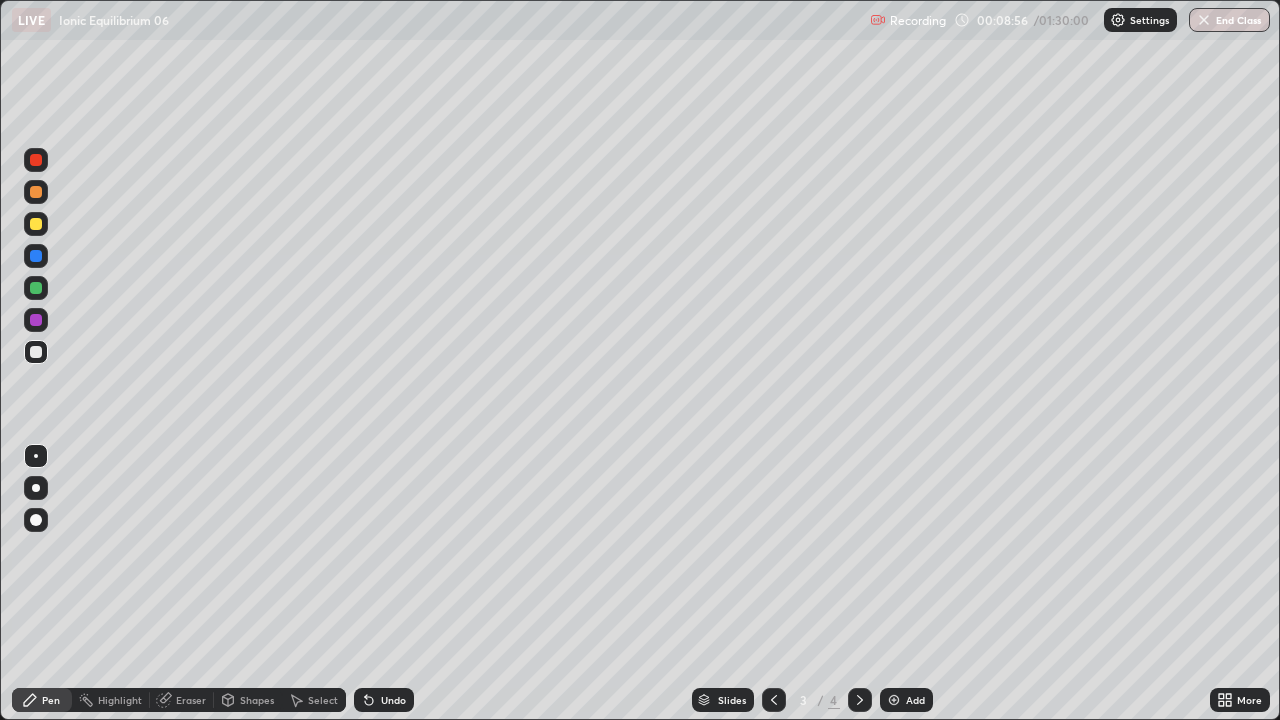 click 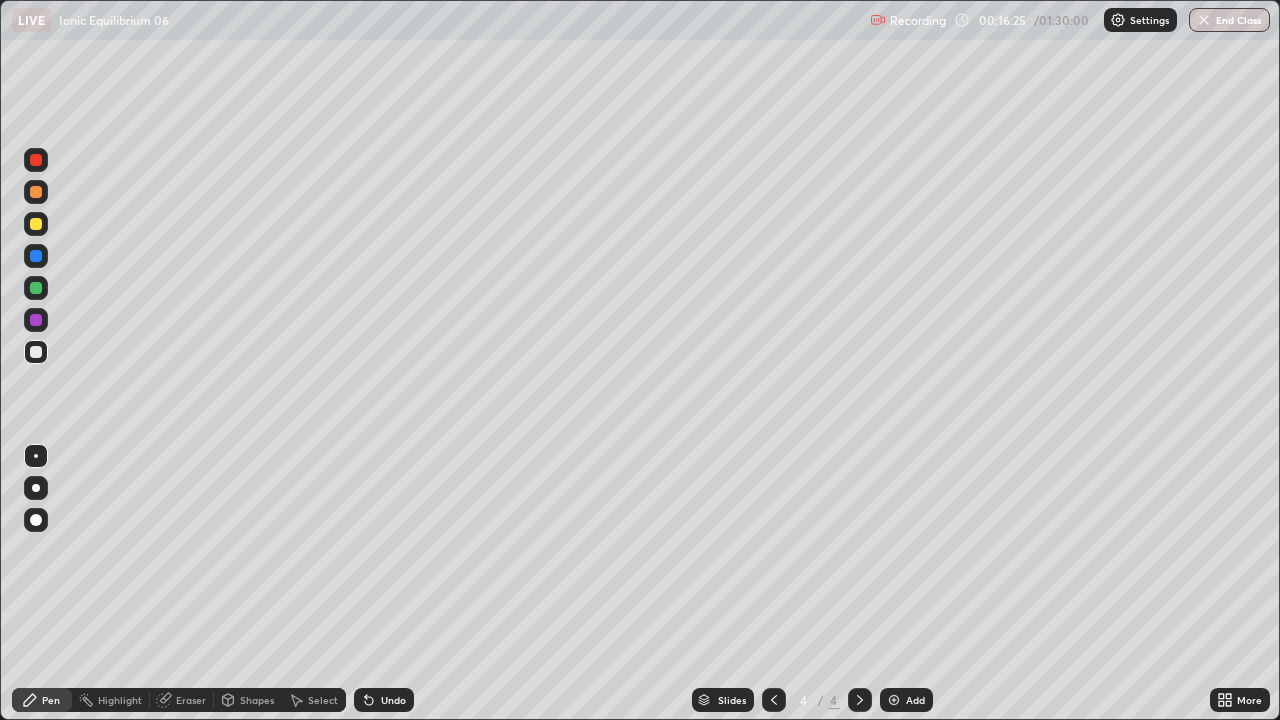click on "Add" at bounding box center (915, 700) 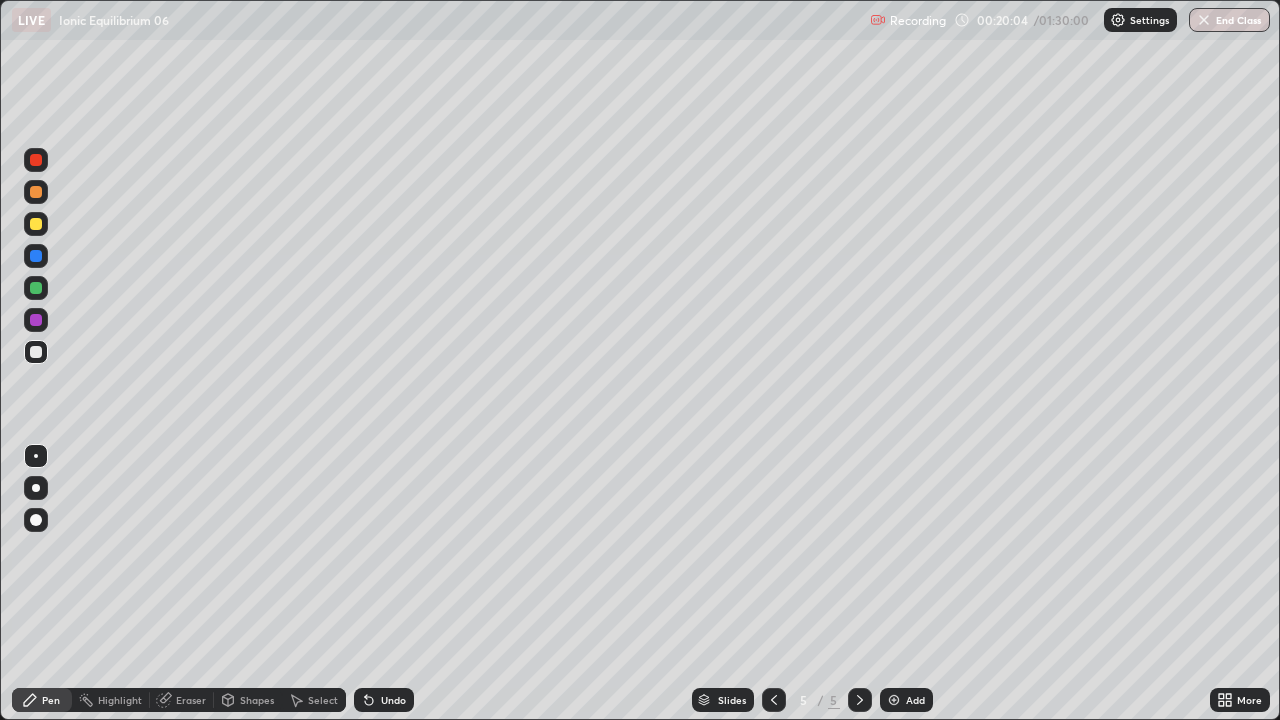 click on "Add" at bounding box center (906, 700) 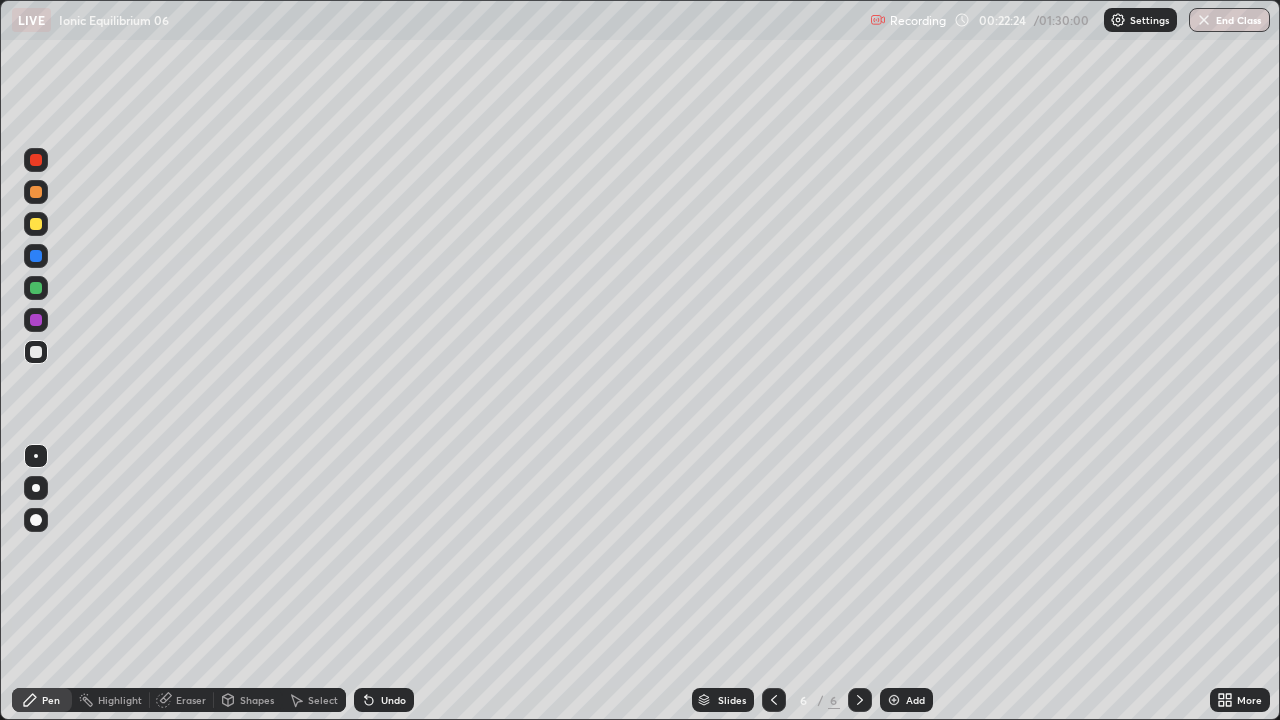 click 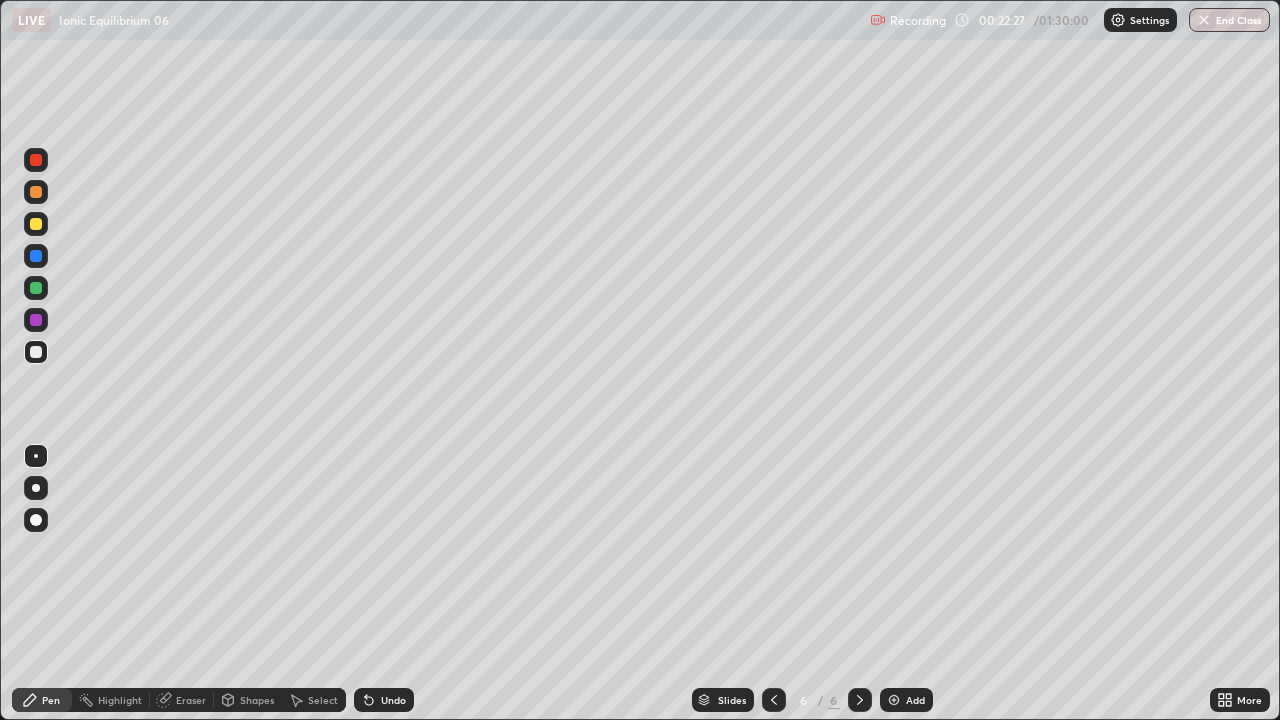 click on "Eraser" at bounding box center (182, 700) 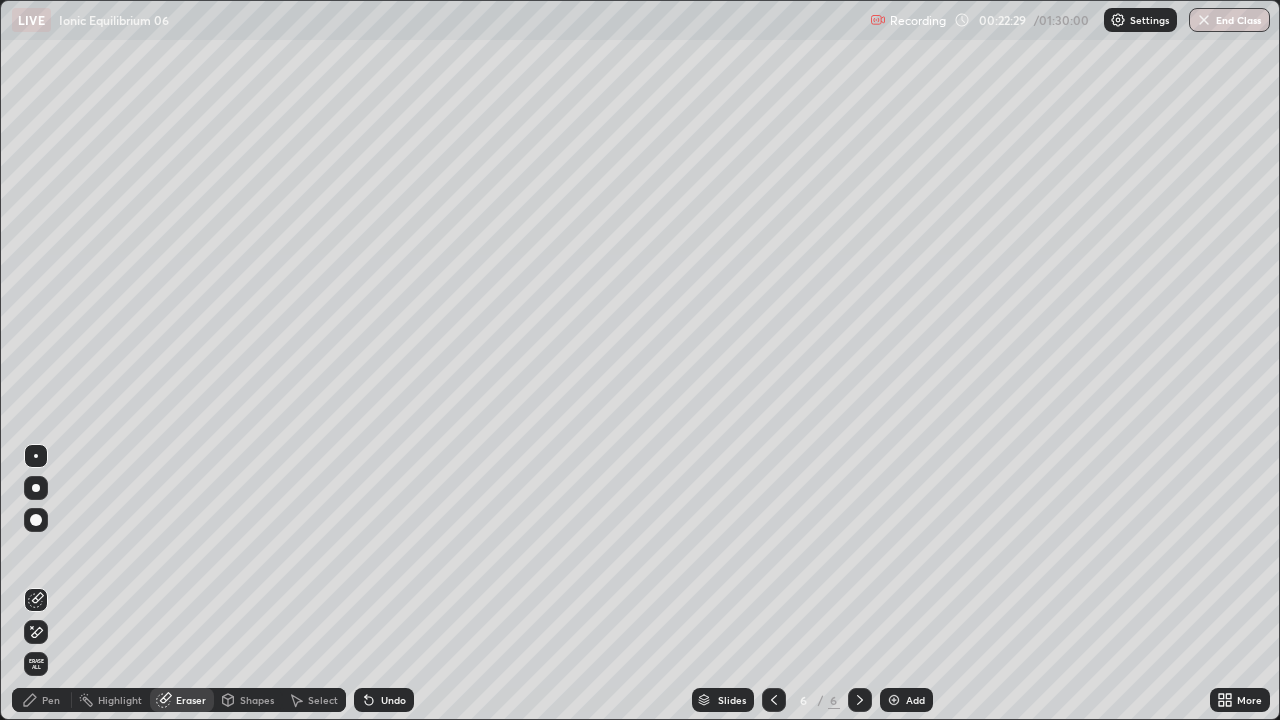 click on "Pen" at bounding box center (42, 700) 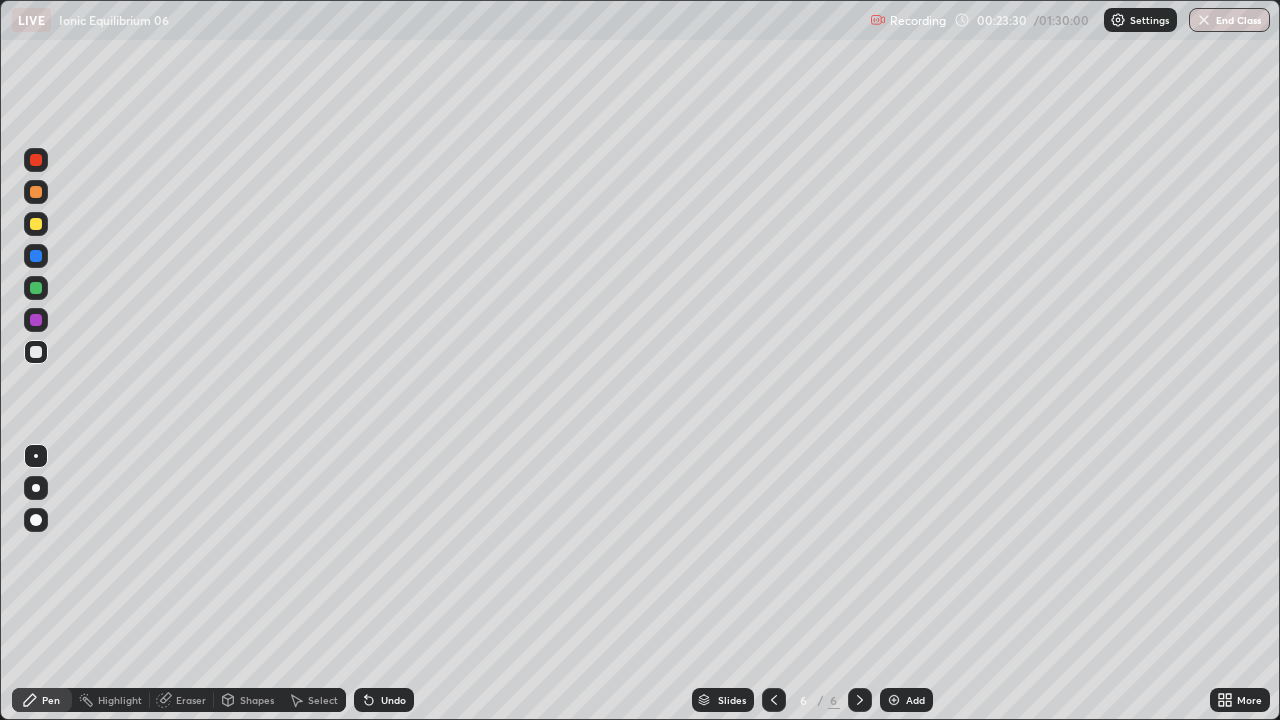 click on "Undo" at bounding box center [393, 700] 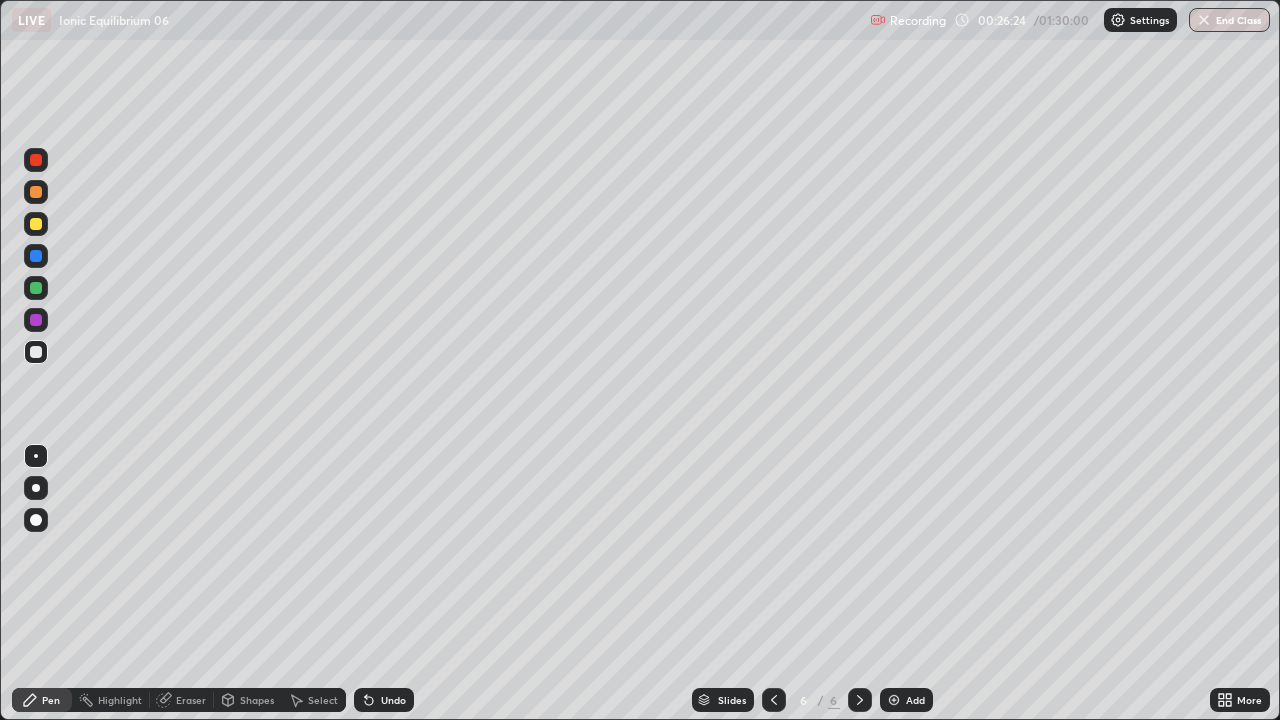 click on "Add" at bounding box center [915, 700] 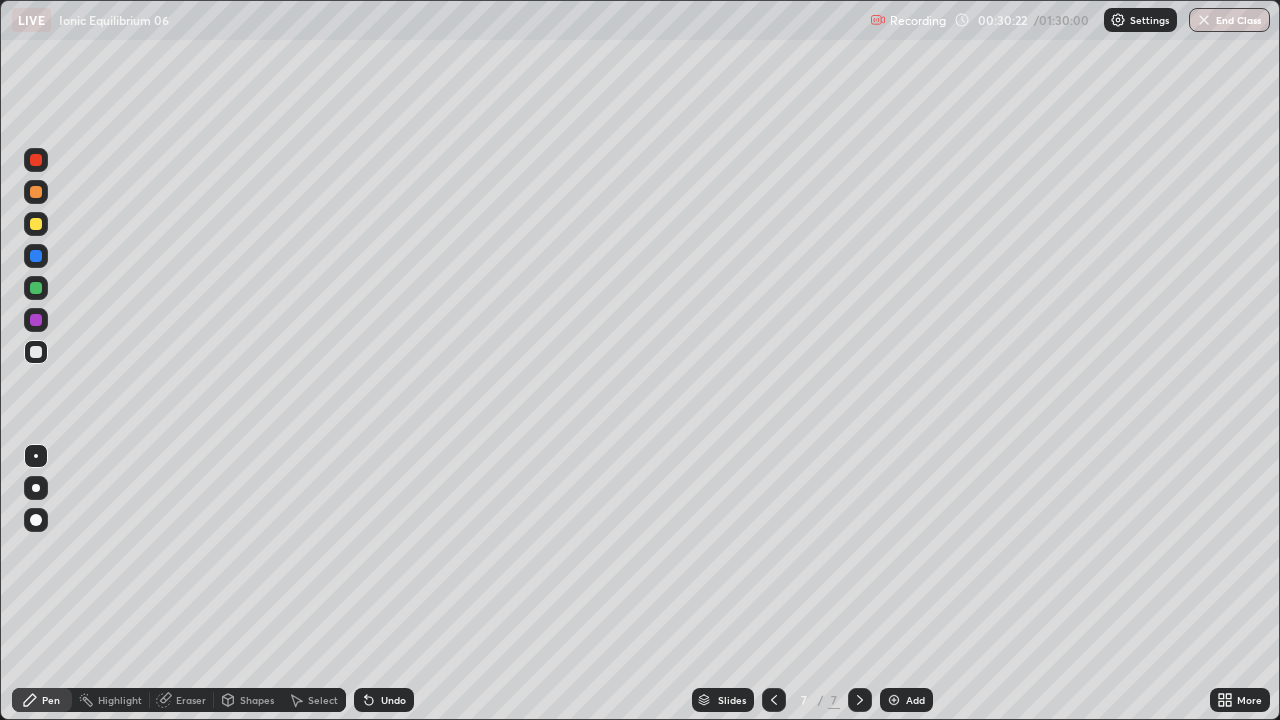 click at bounding box center [36, 288] 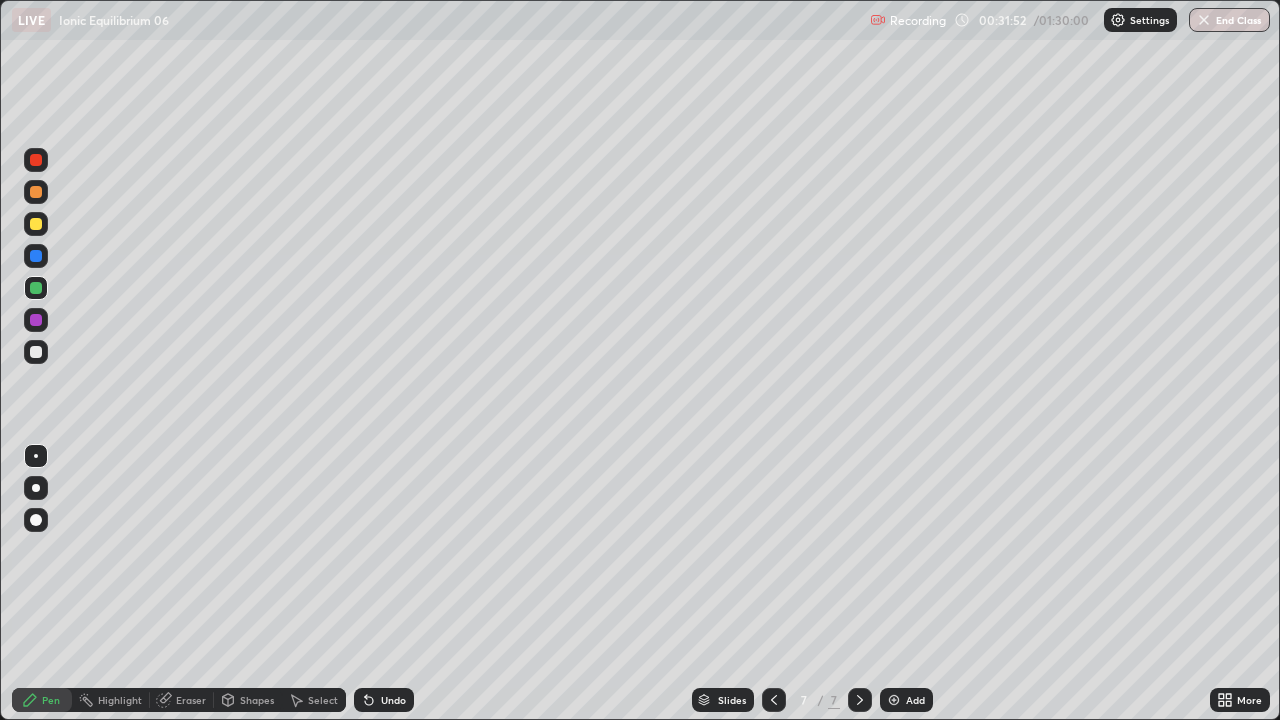 click at bounding box center [36, 224] 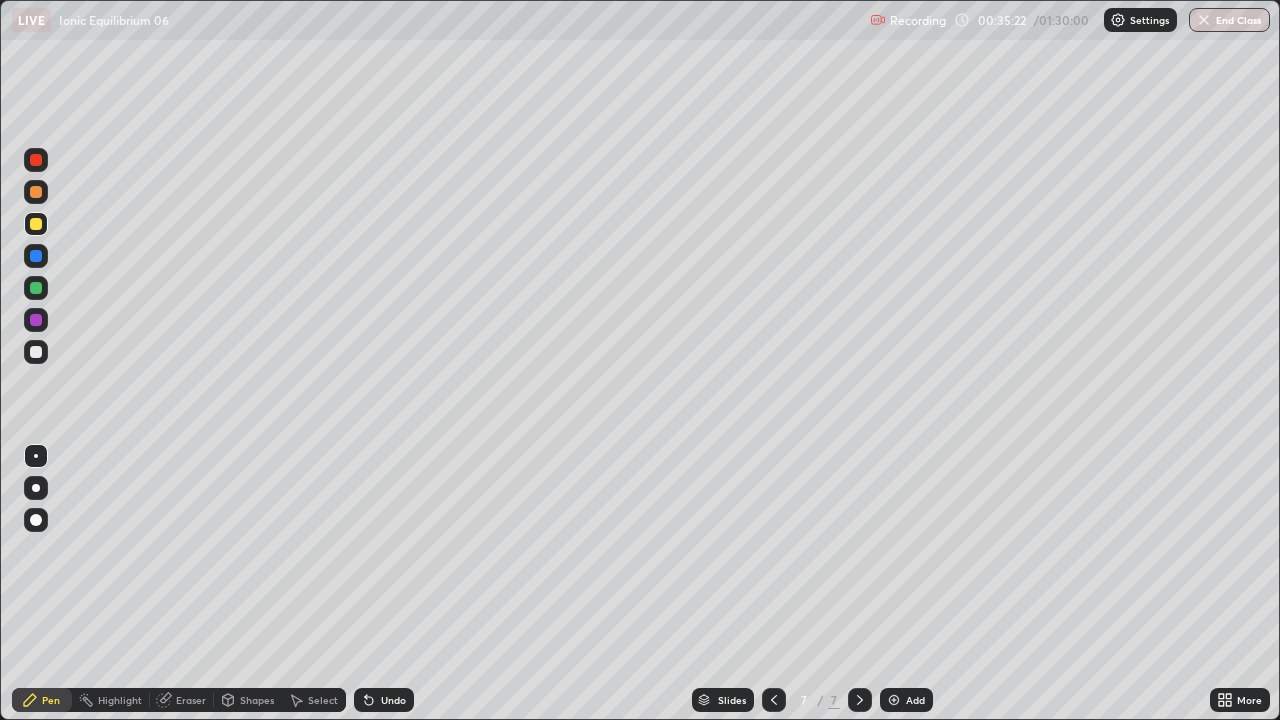 click at bounding box center [894, 700] 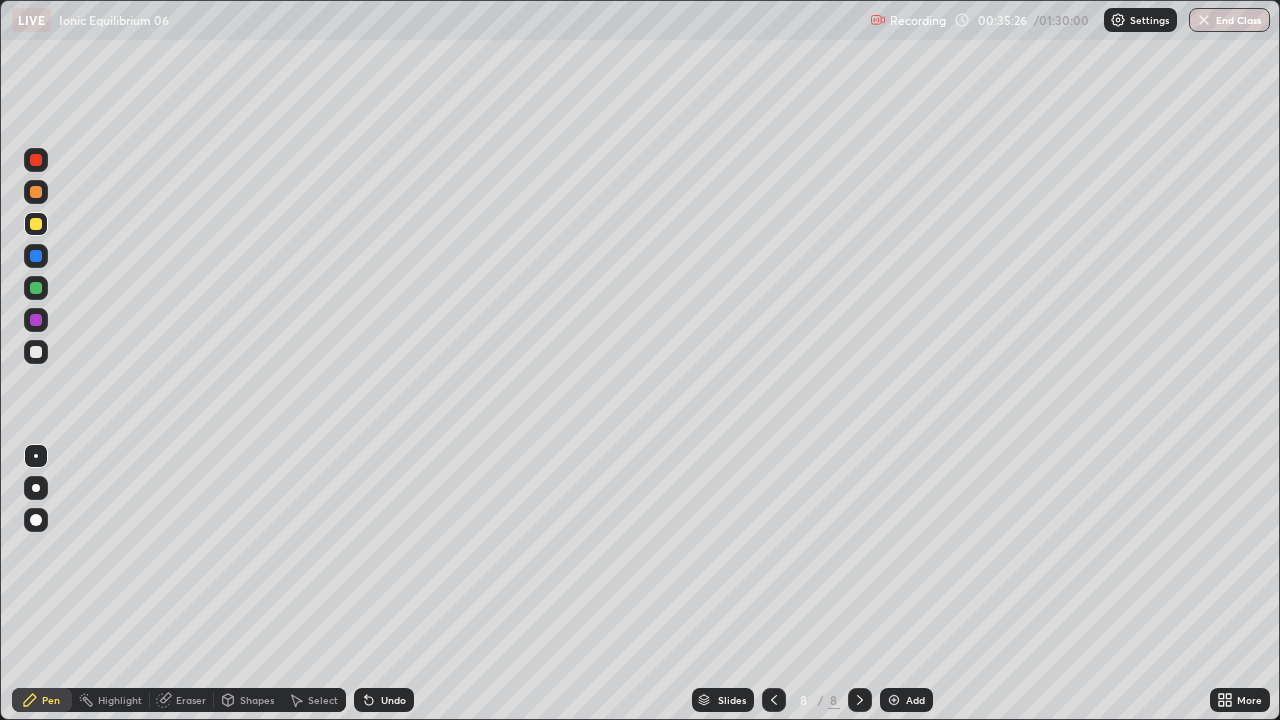 click at bounding box center [36, 288] 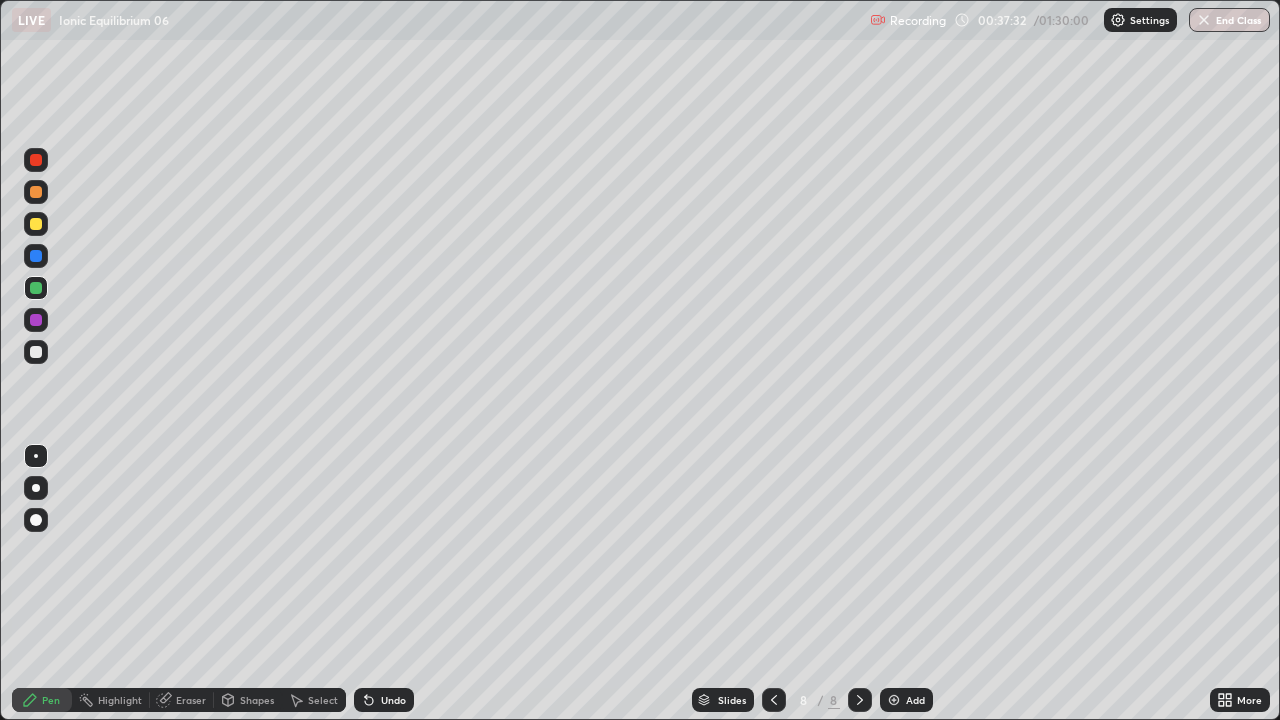 click on "Eraser" at bounding box center [191, 700] 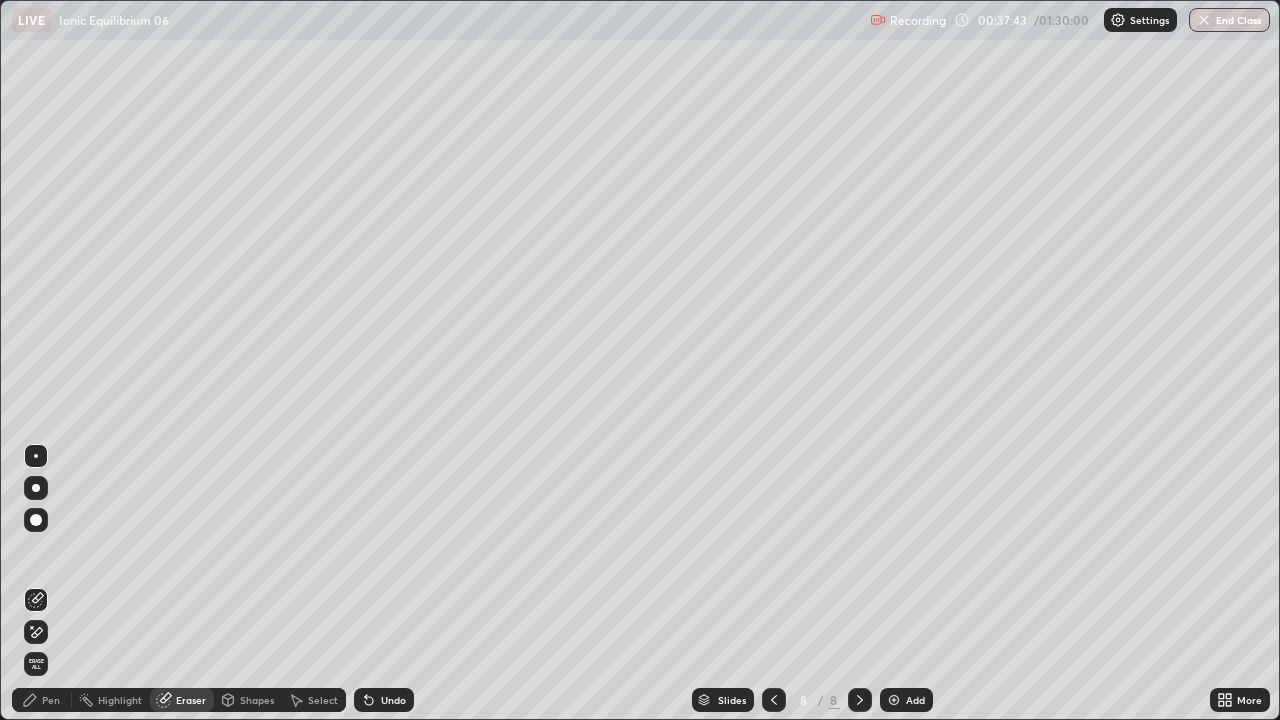 click on "Pen" at bounding box center (51, 700) 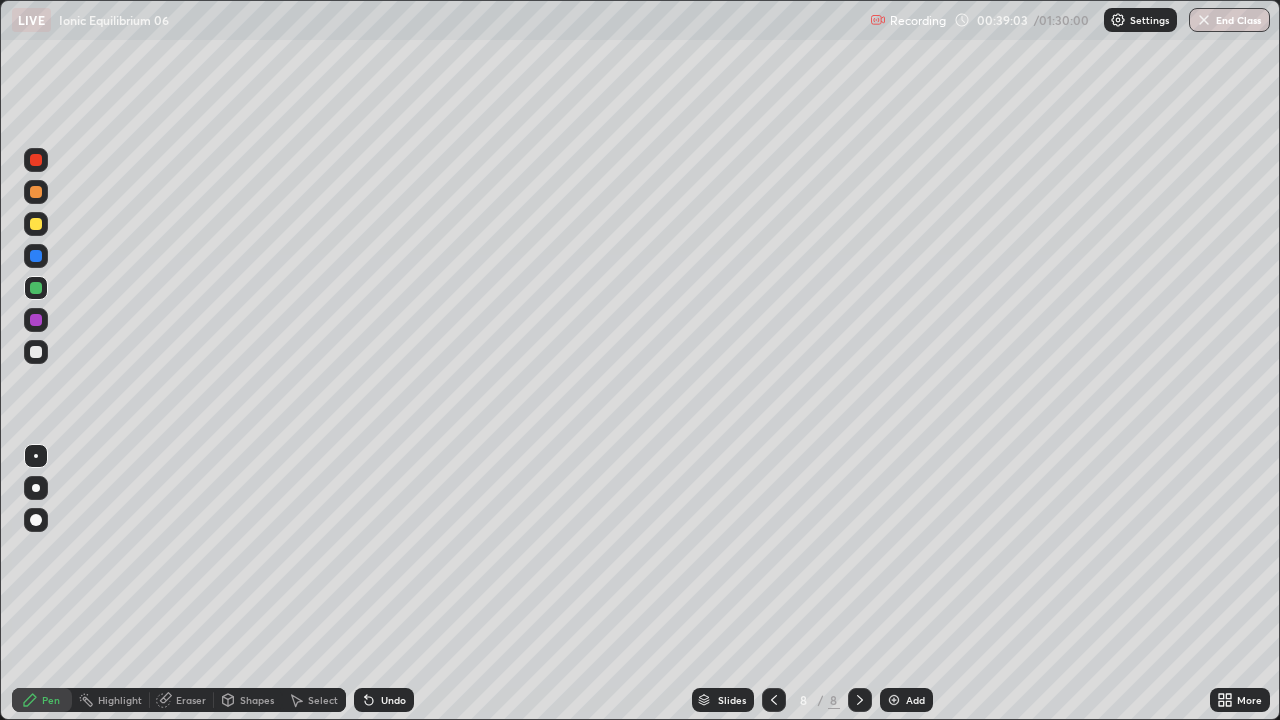 click at bounding box center (36, 352) 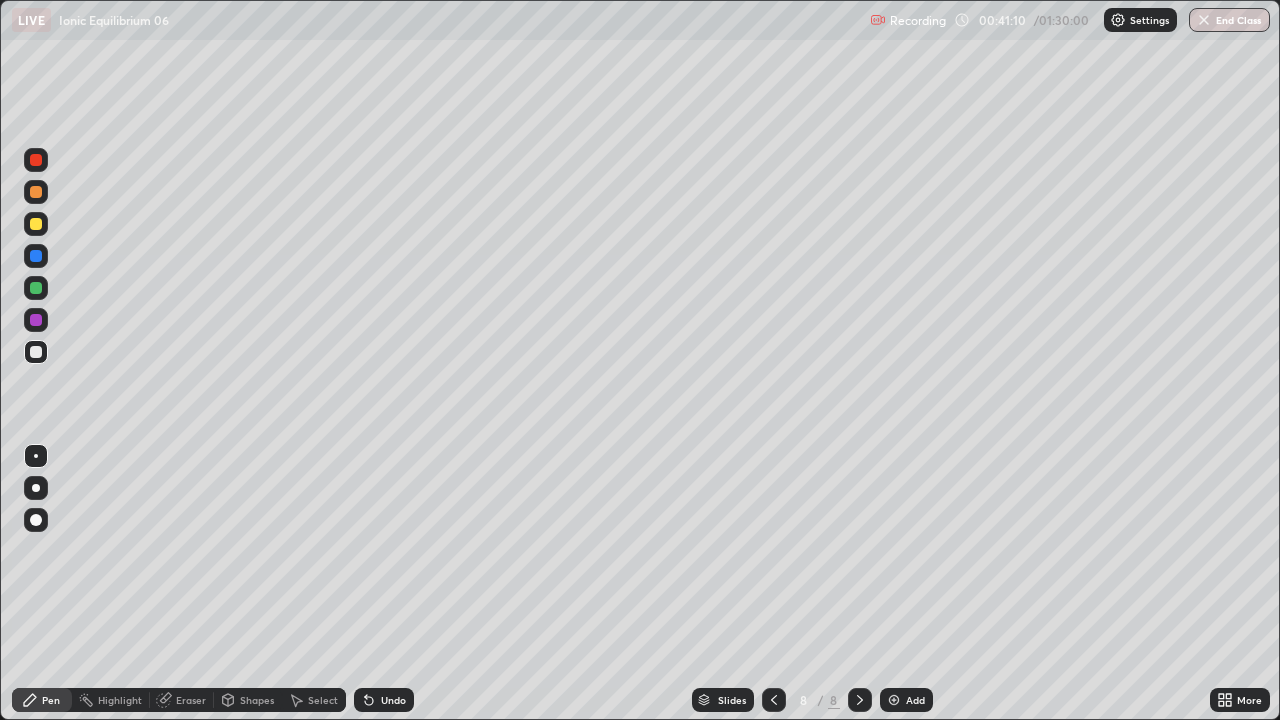 click at bounding box center (36, 288) 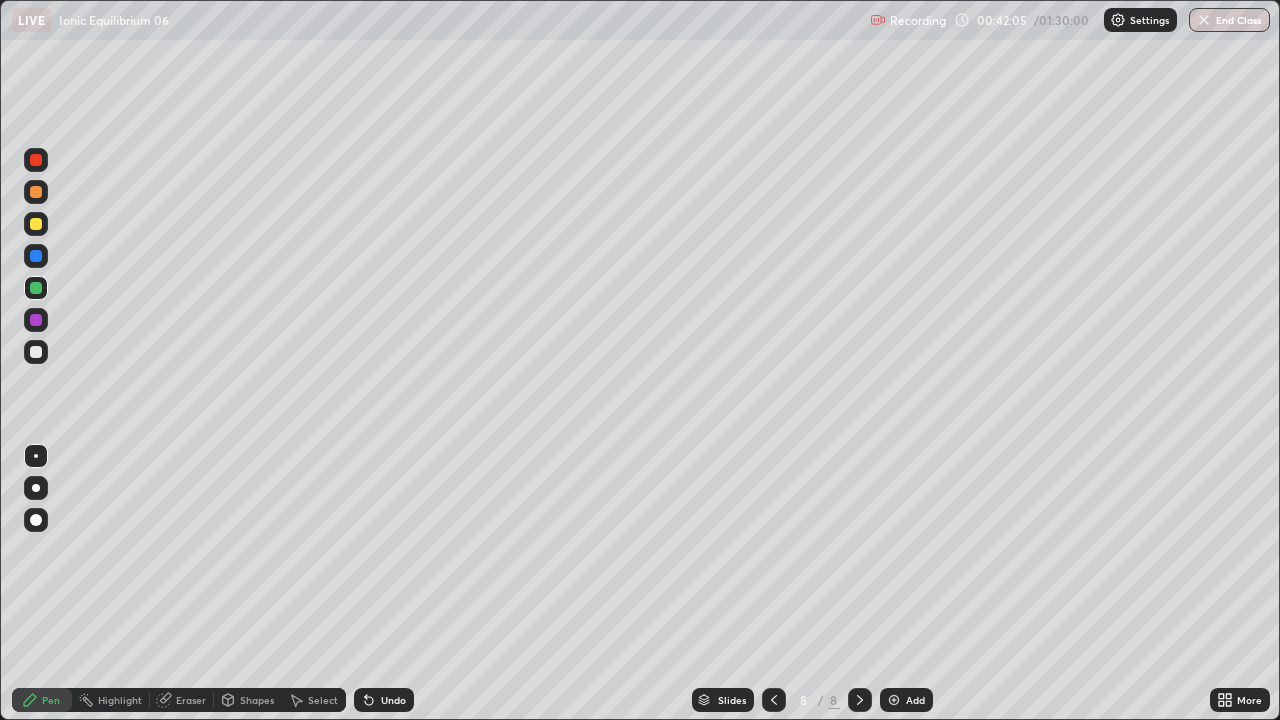 click at bounding box center (36, 224) 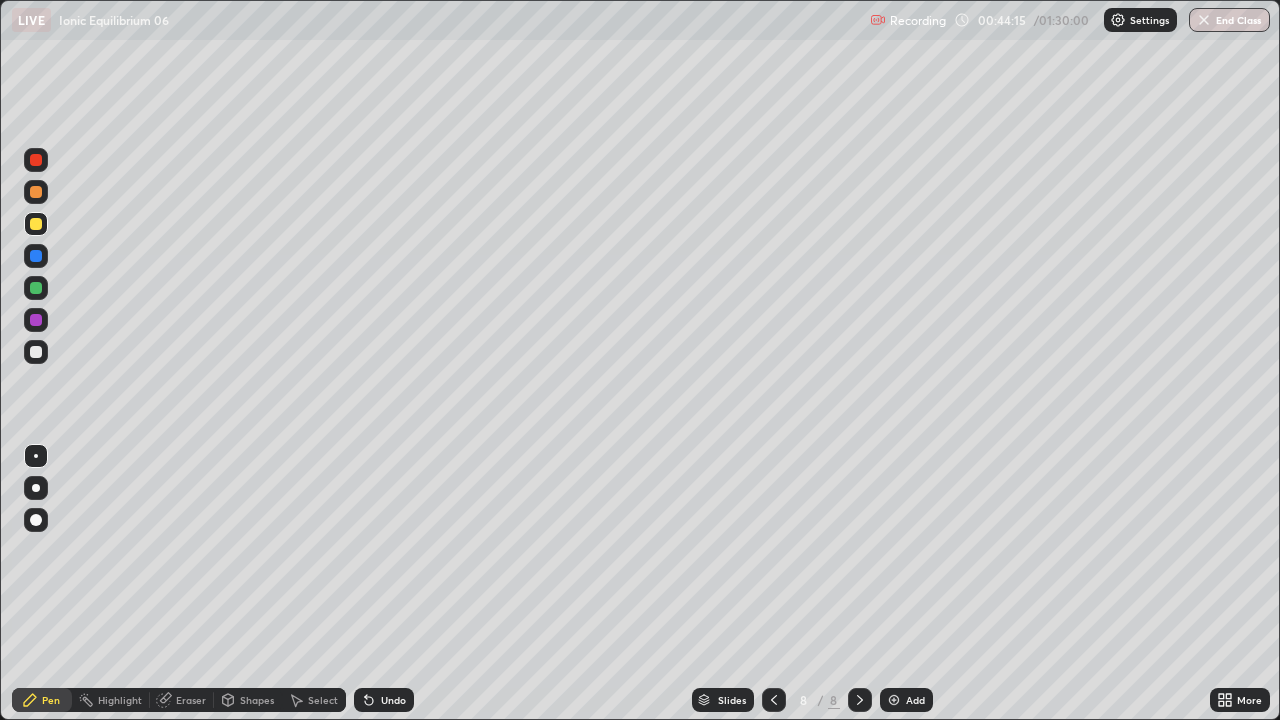 click at bounding box center [36, 352] 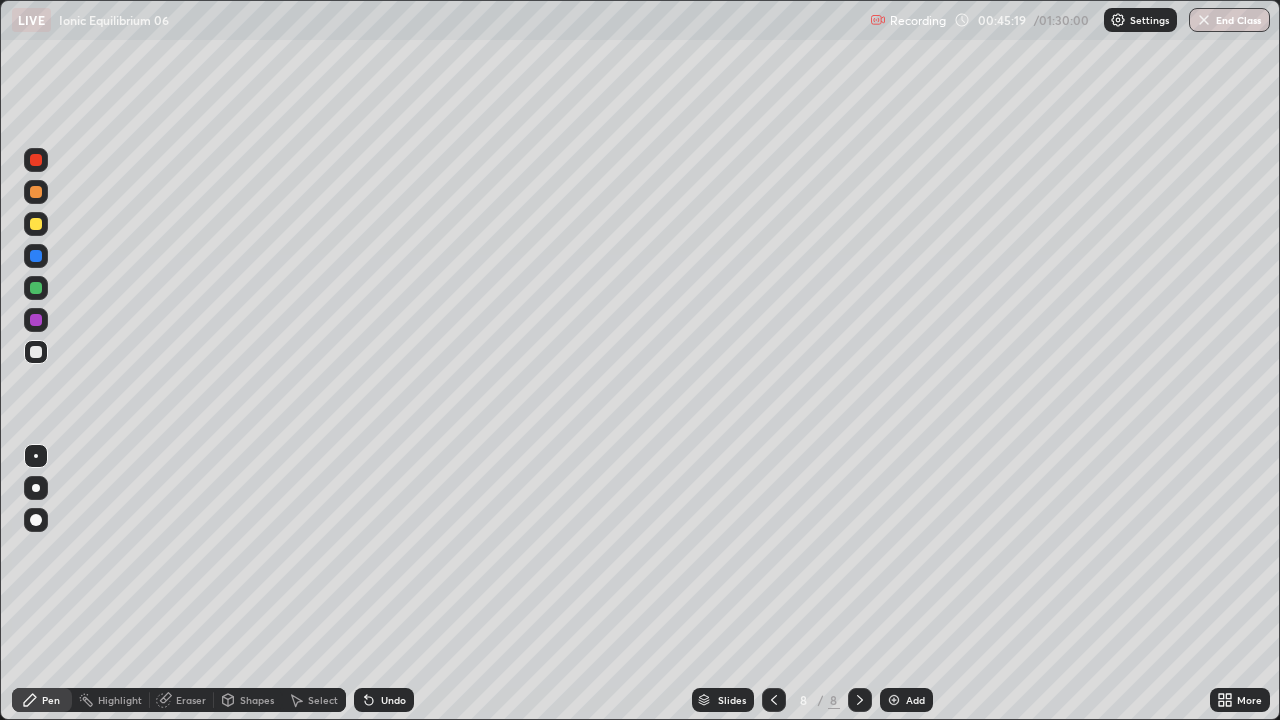 click at bounding box center (36, 288) 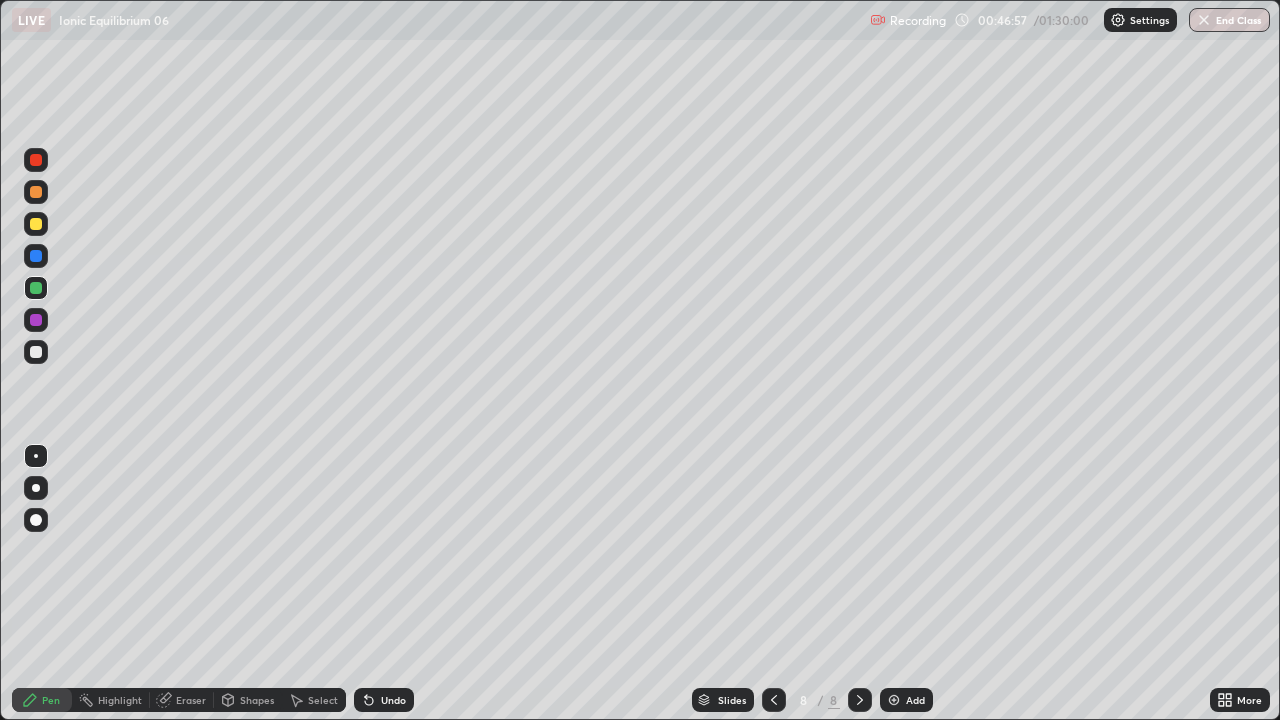 click at bounding box center (36, 256) 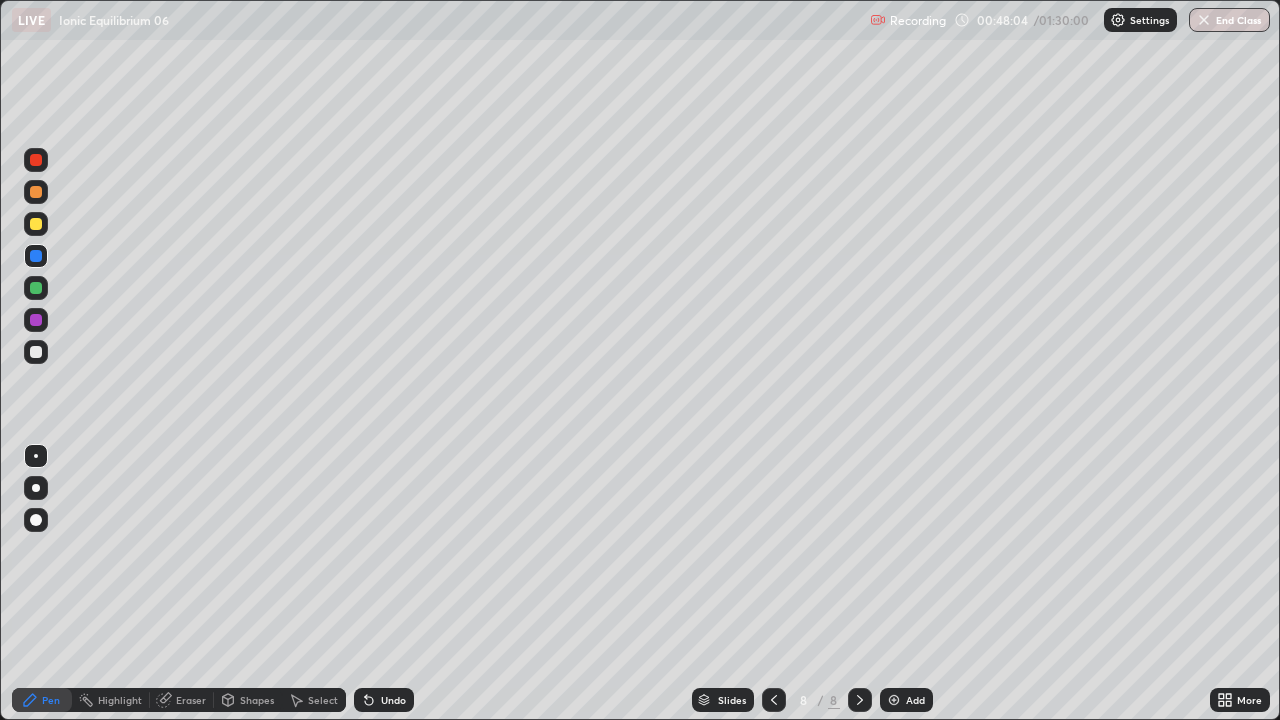click at bounding box center (36, 224) 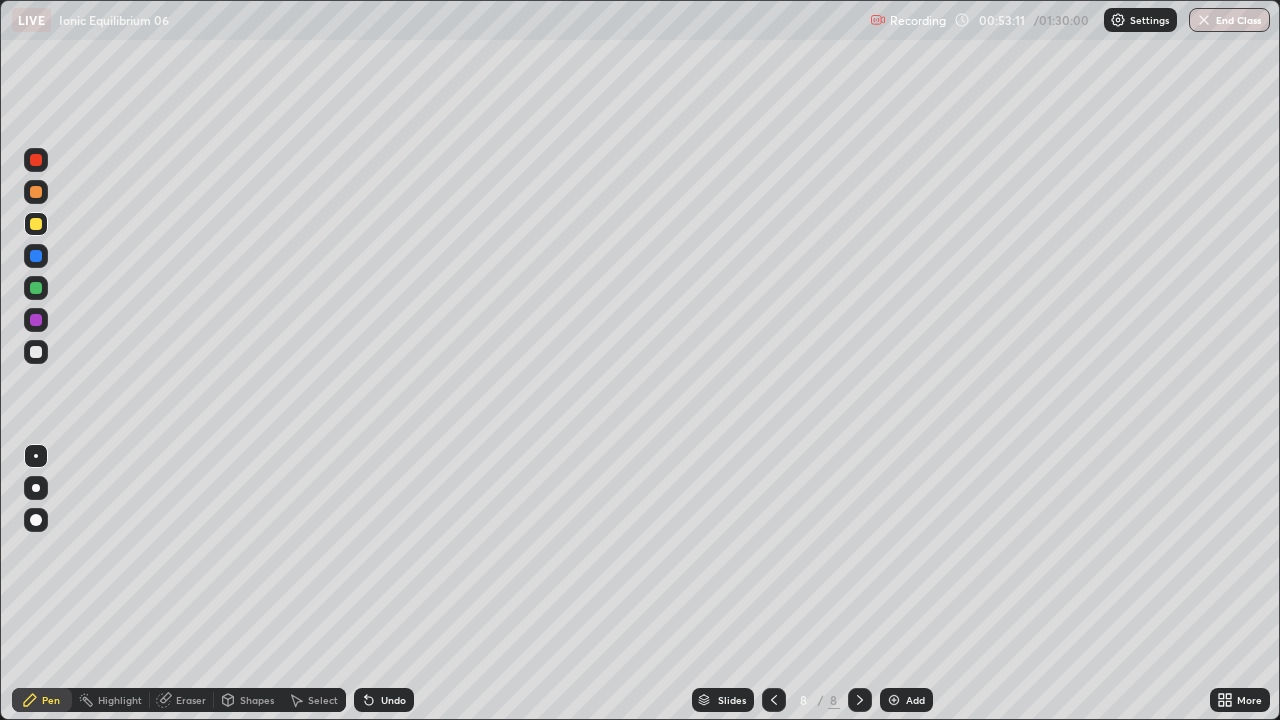 click at bounding box center (894, 700) 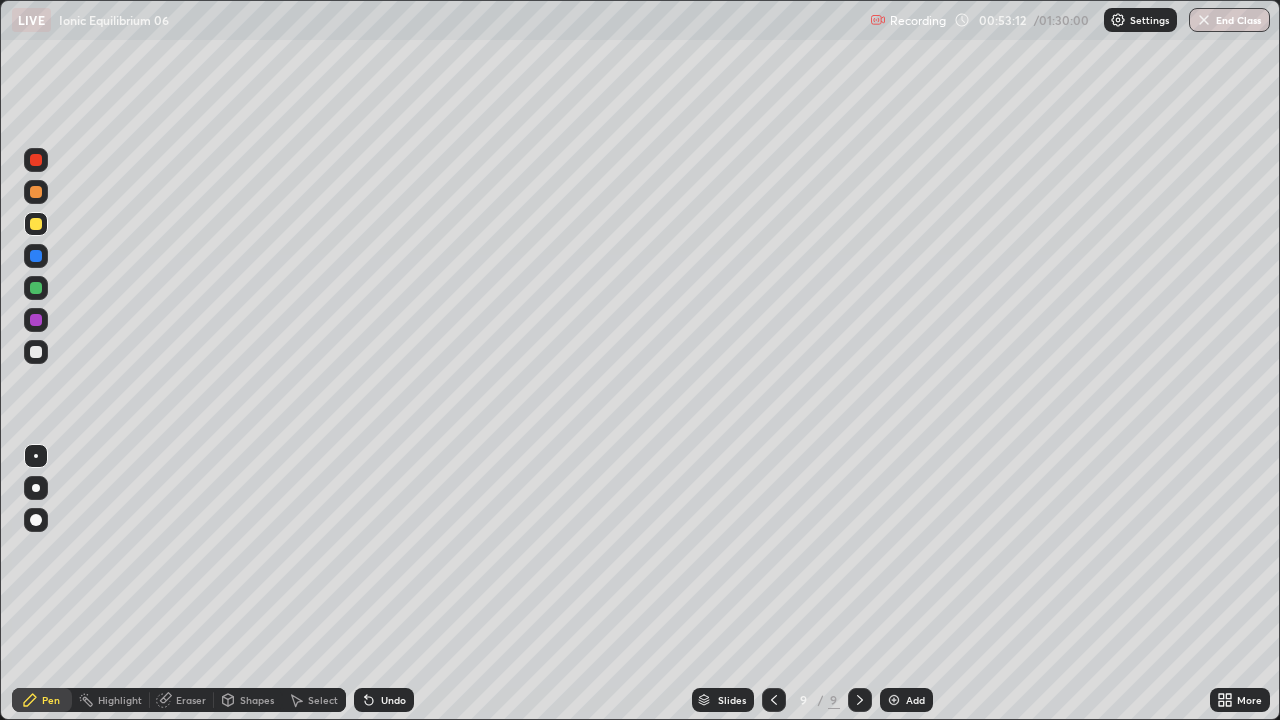 click at bounding box center [36, 288] 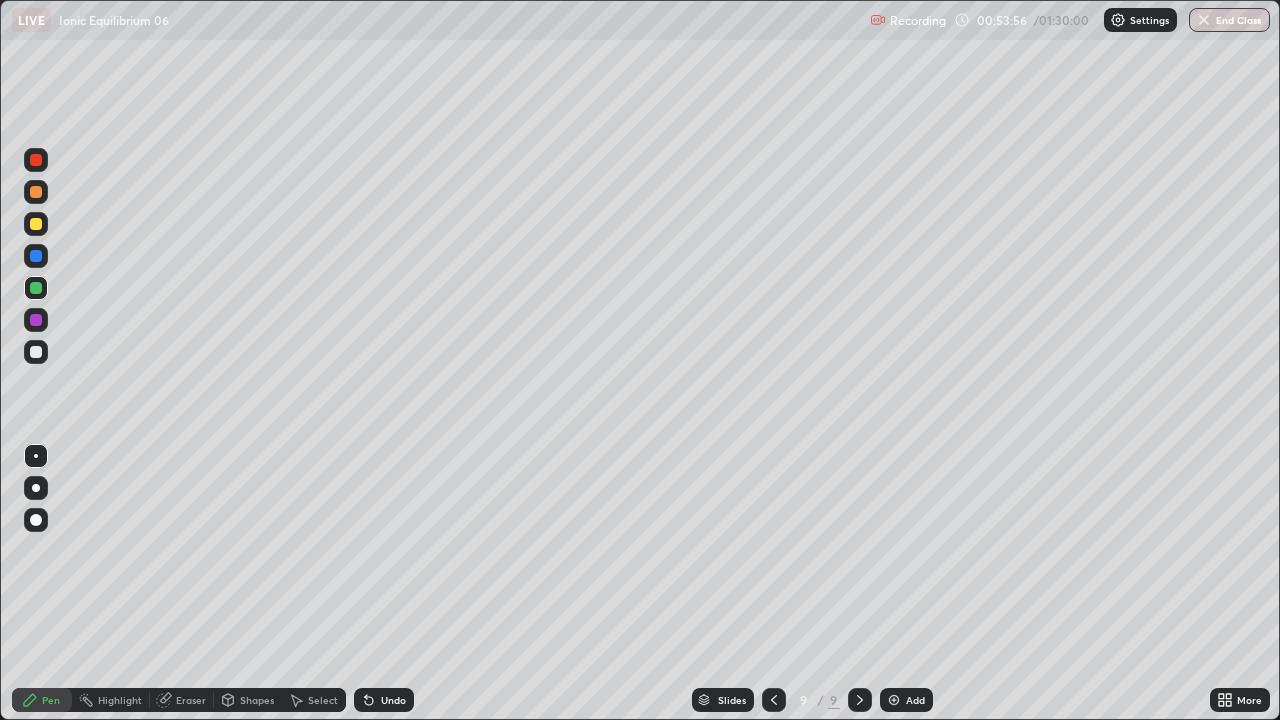 click at bounding box center [36, 352] 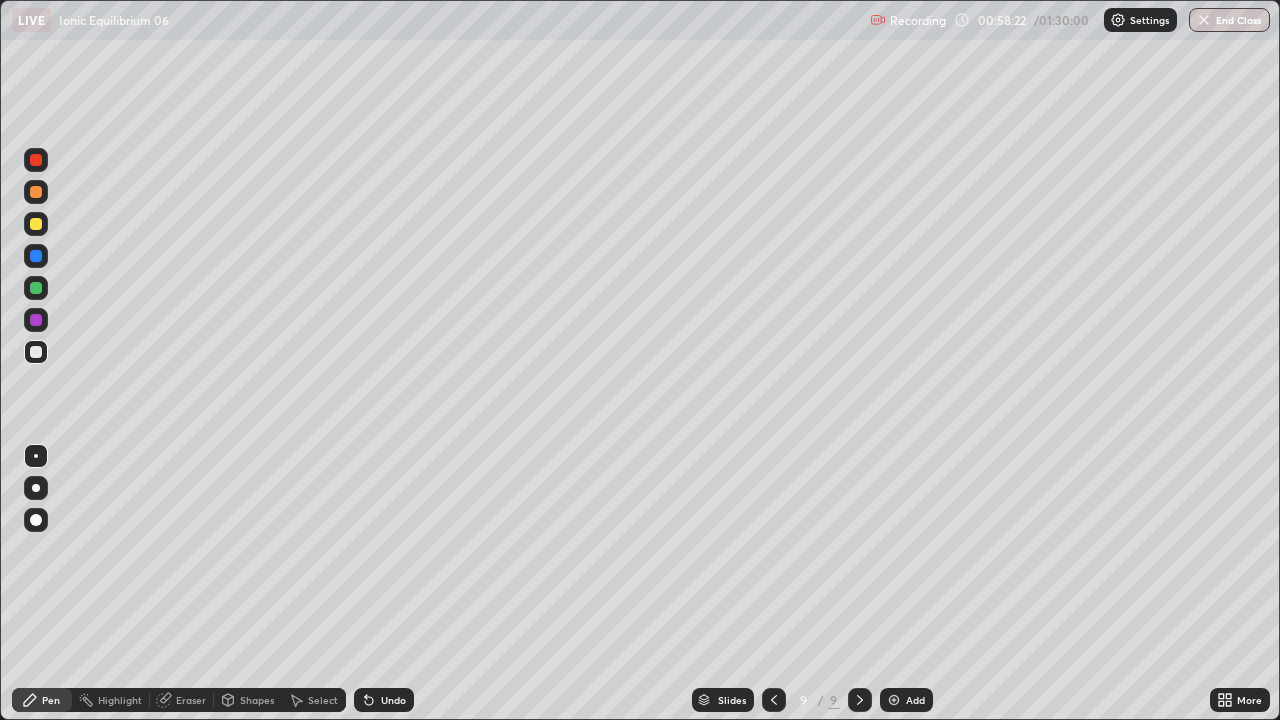click at bounding box center [36, 288] 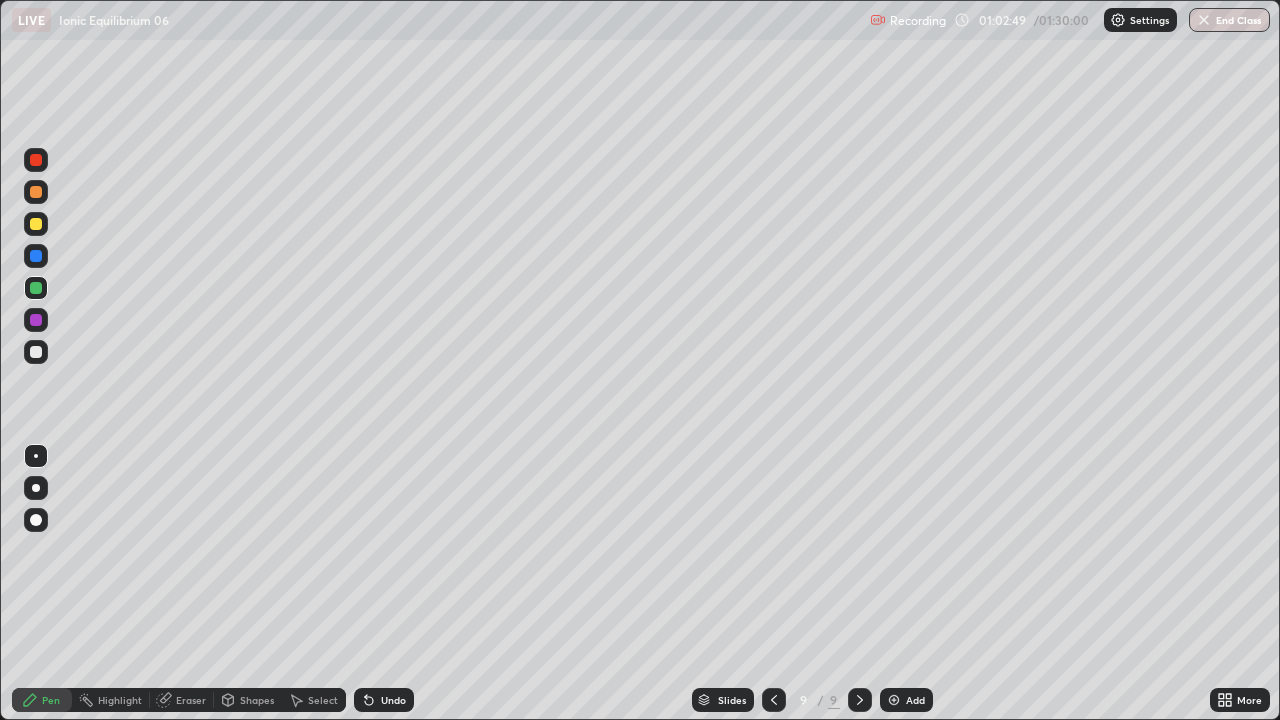 click on "Add" at bounding box center [906, 700] 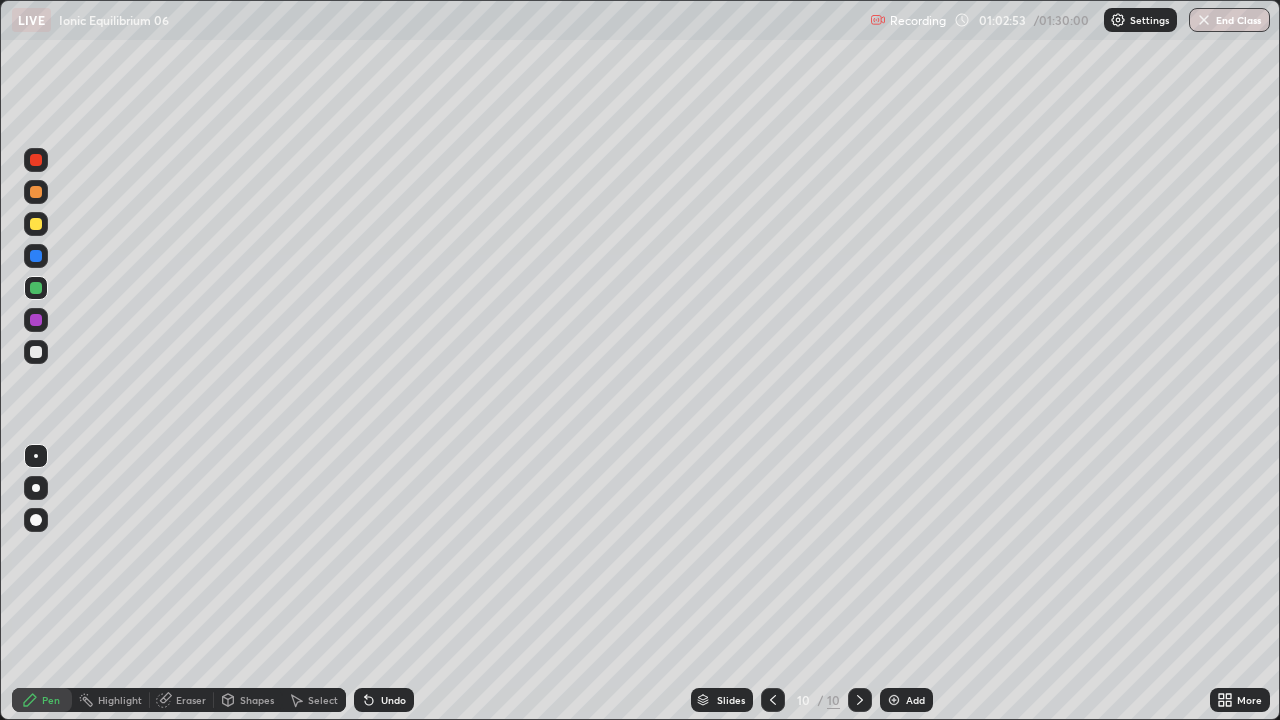 click at bounding box center (36, 224) 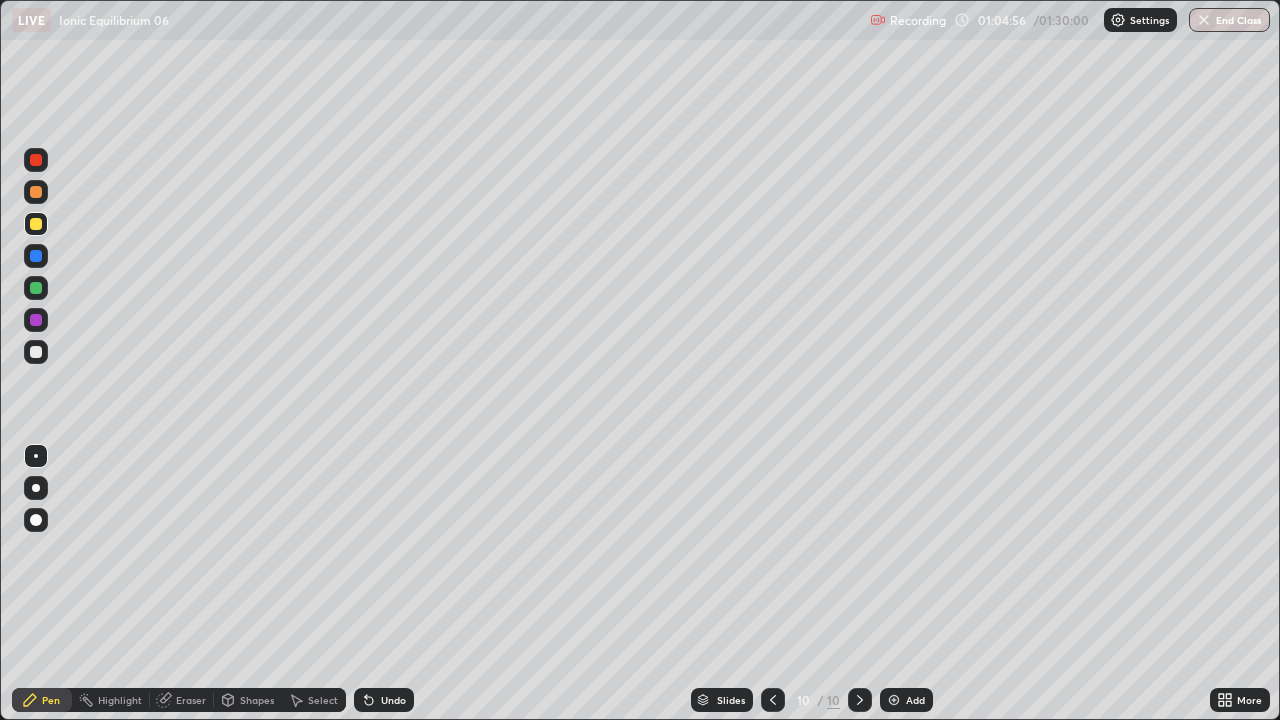 click at bounding box center (36, 352) 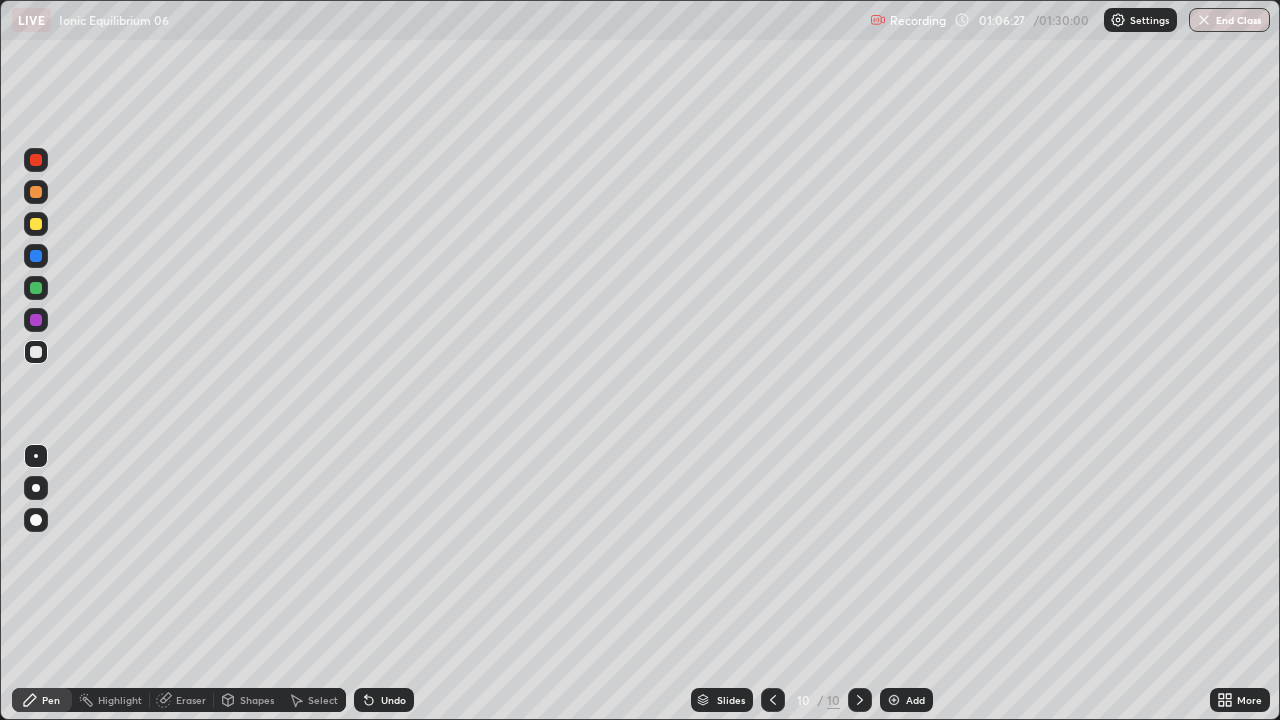 click at bounding box center (36, 288) 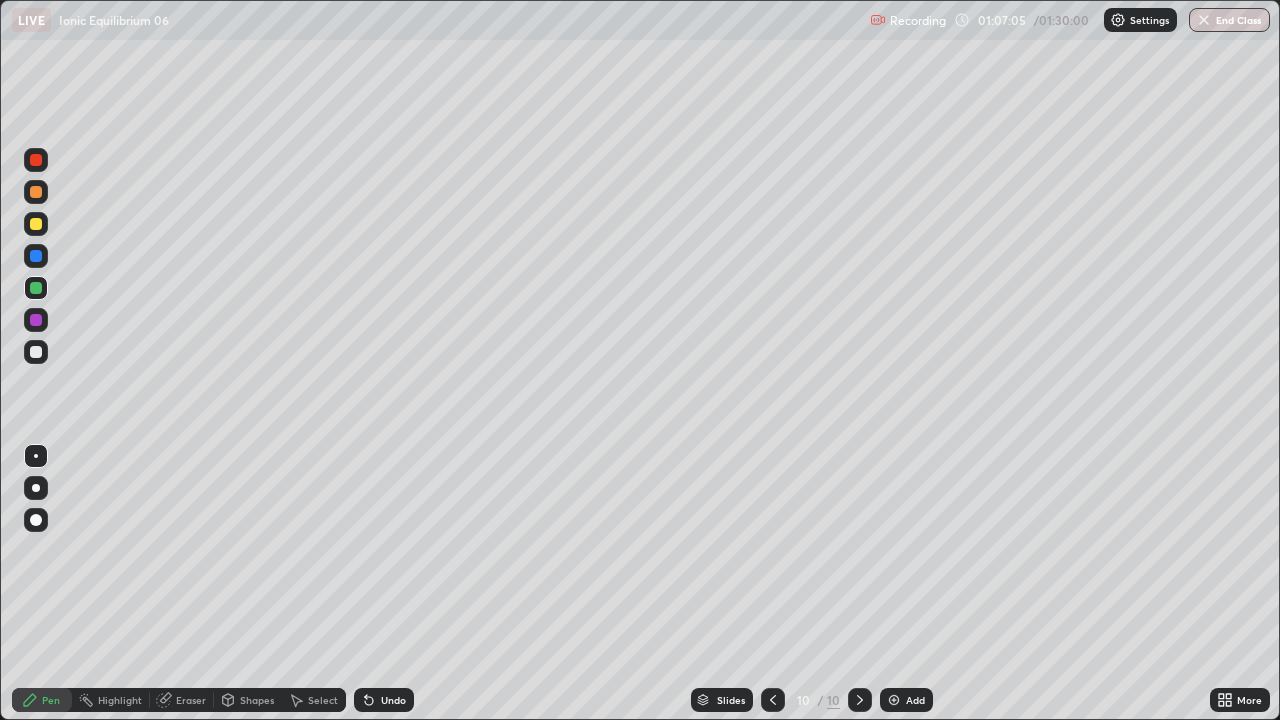 click at bounding box center [36, 352] 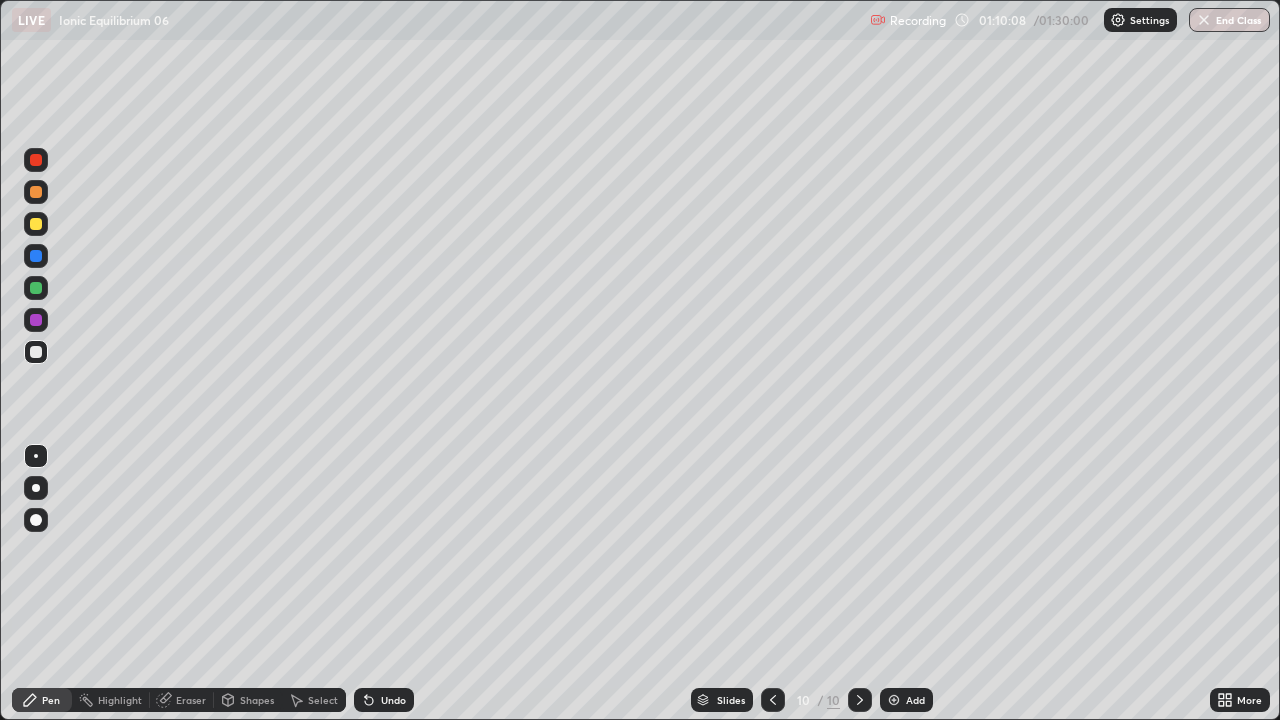click on "Select" at bounding box center [323, 700] 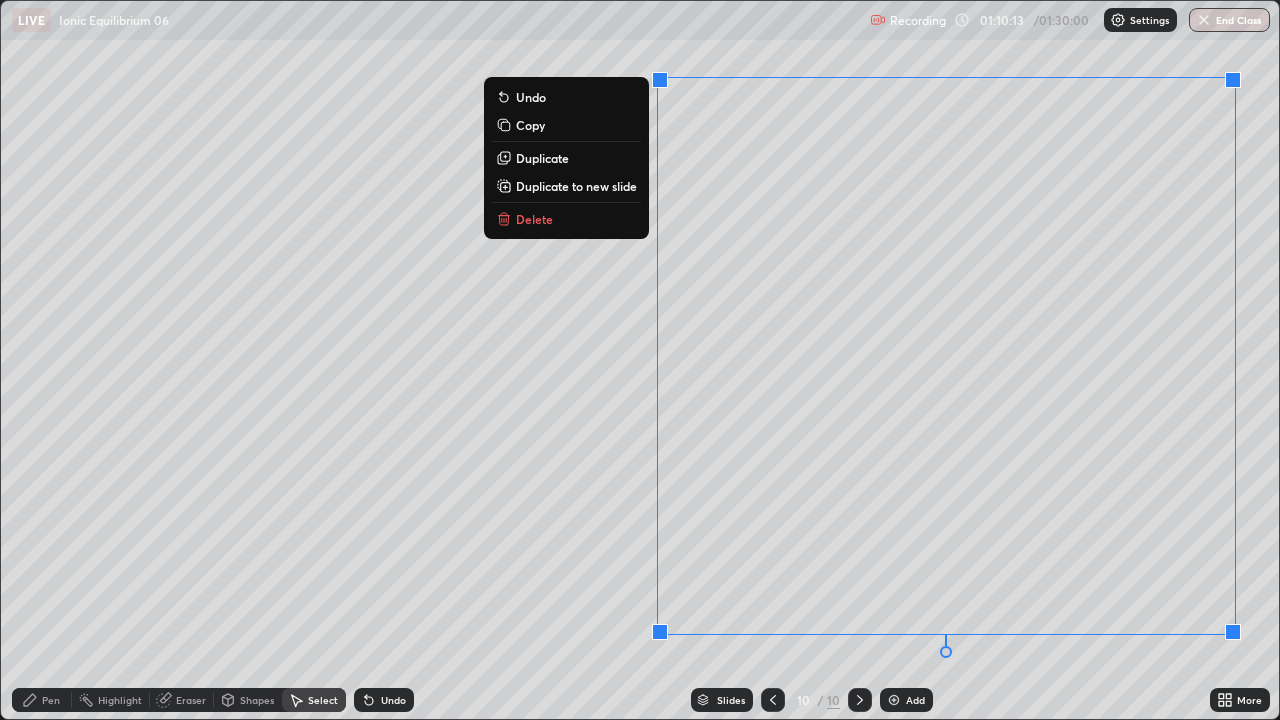 click on "Duplicate to new slide" at bounding box center [576, 186] 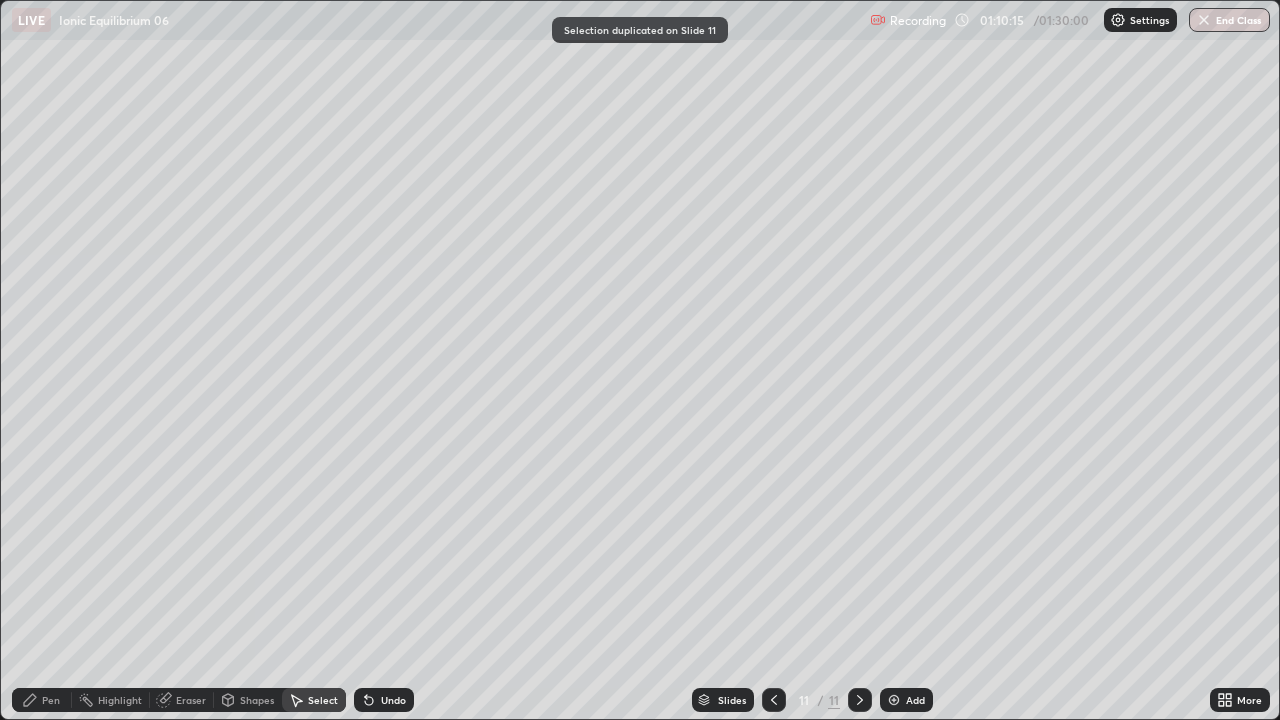 click on "Pen" at bounding box center (51, 700) 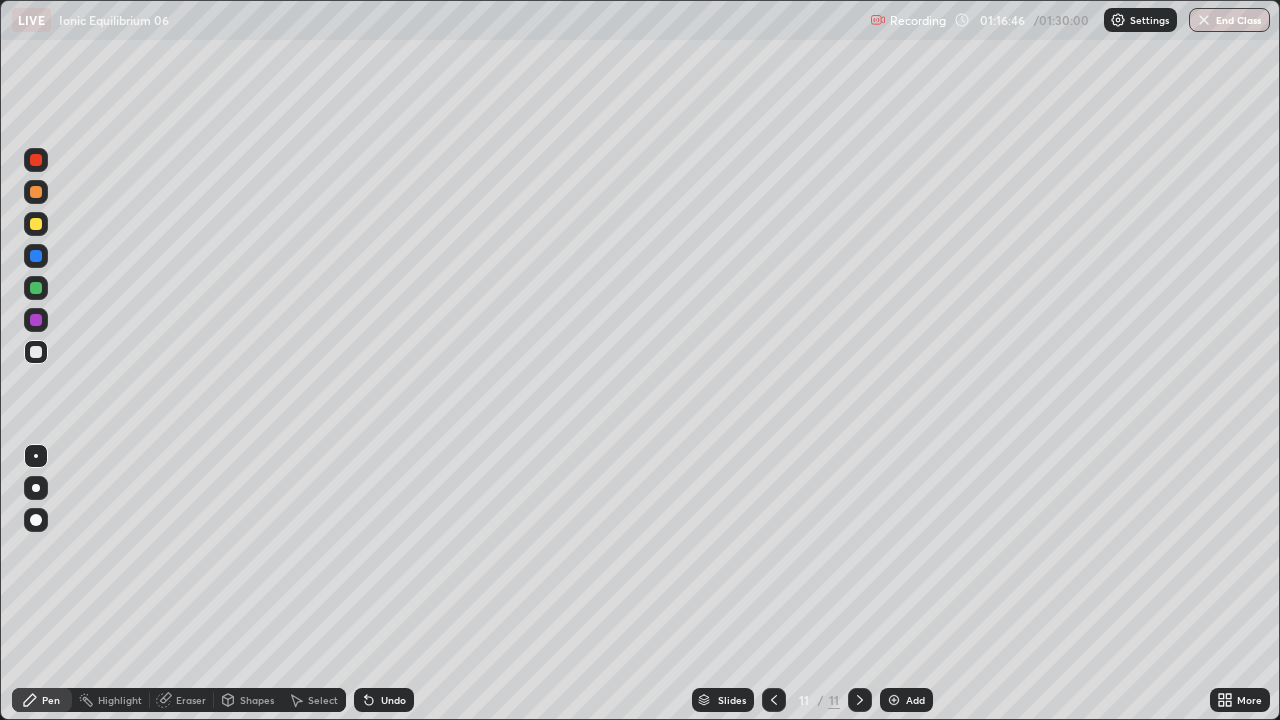 click at bounding box center [894, 700] 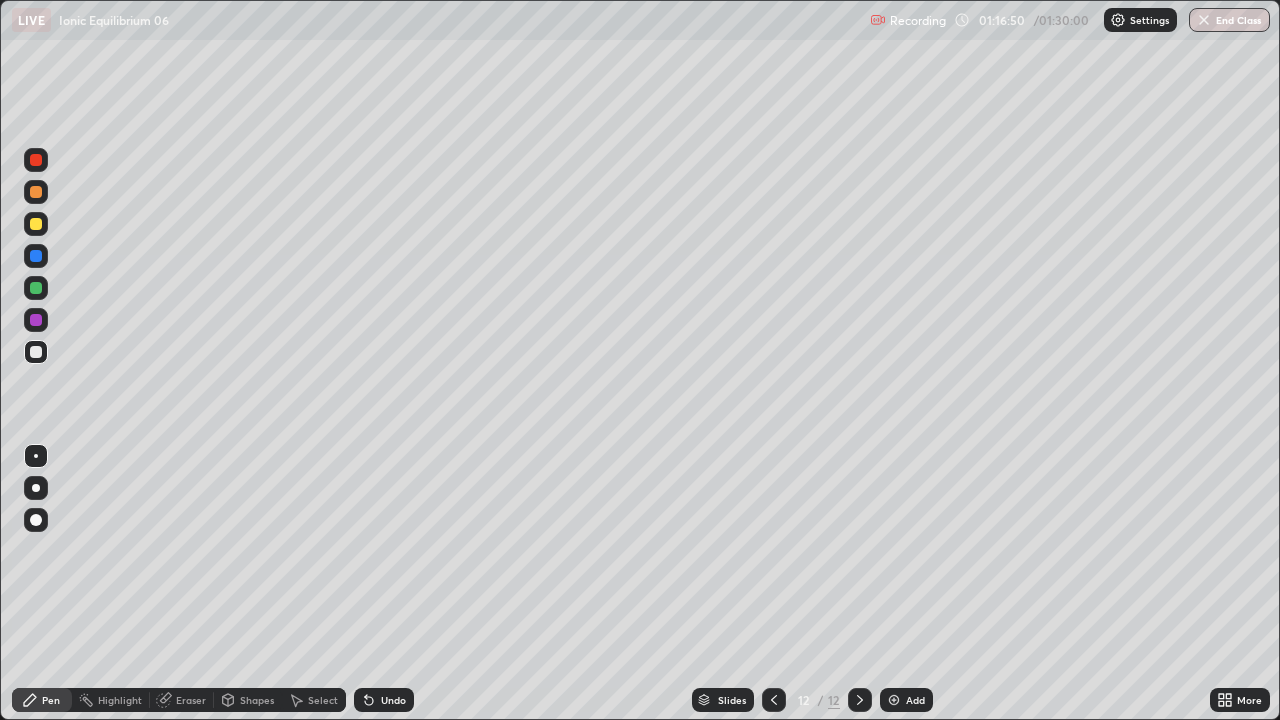 click at bounding box center (36, 224) 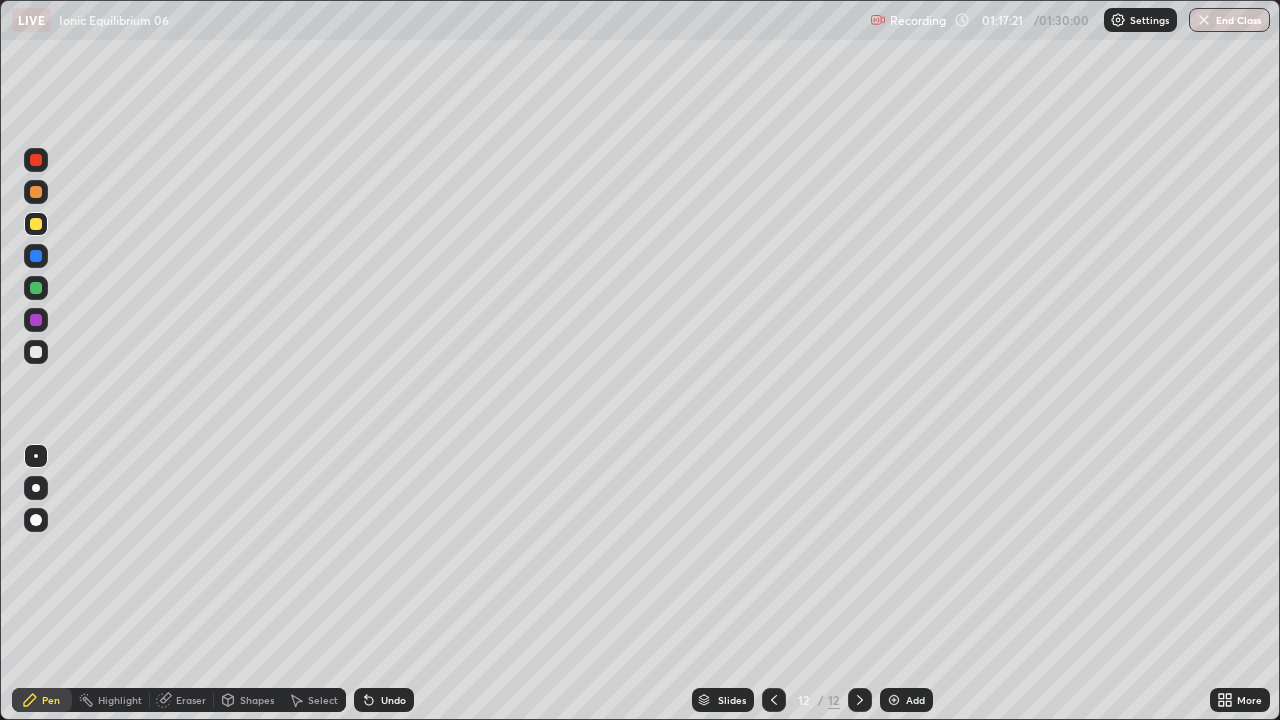 click at bounding box center (36, 352) 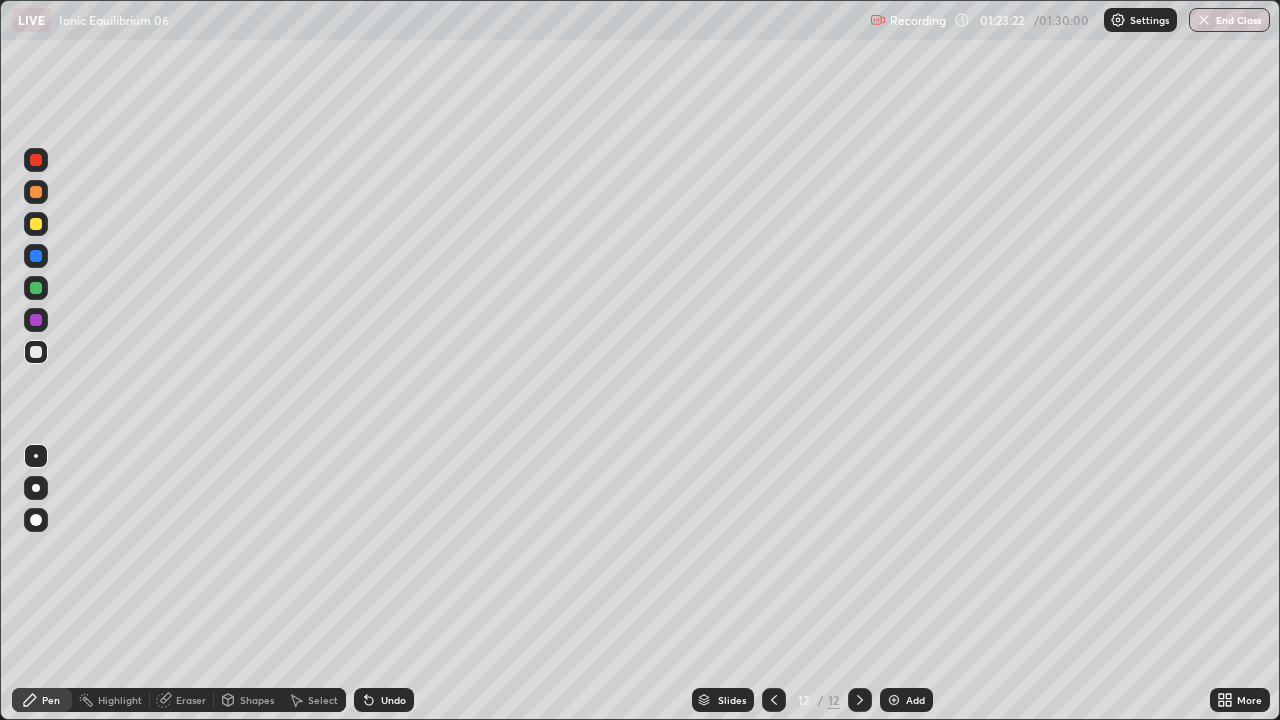 click at bounding box center (774, 700) 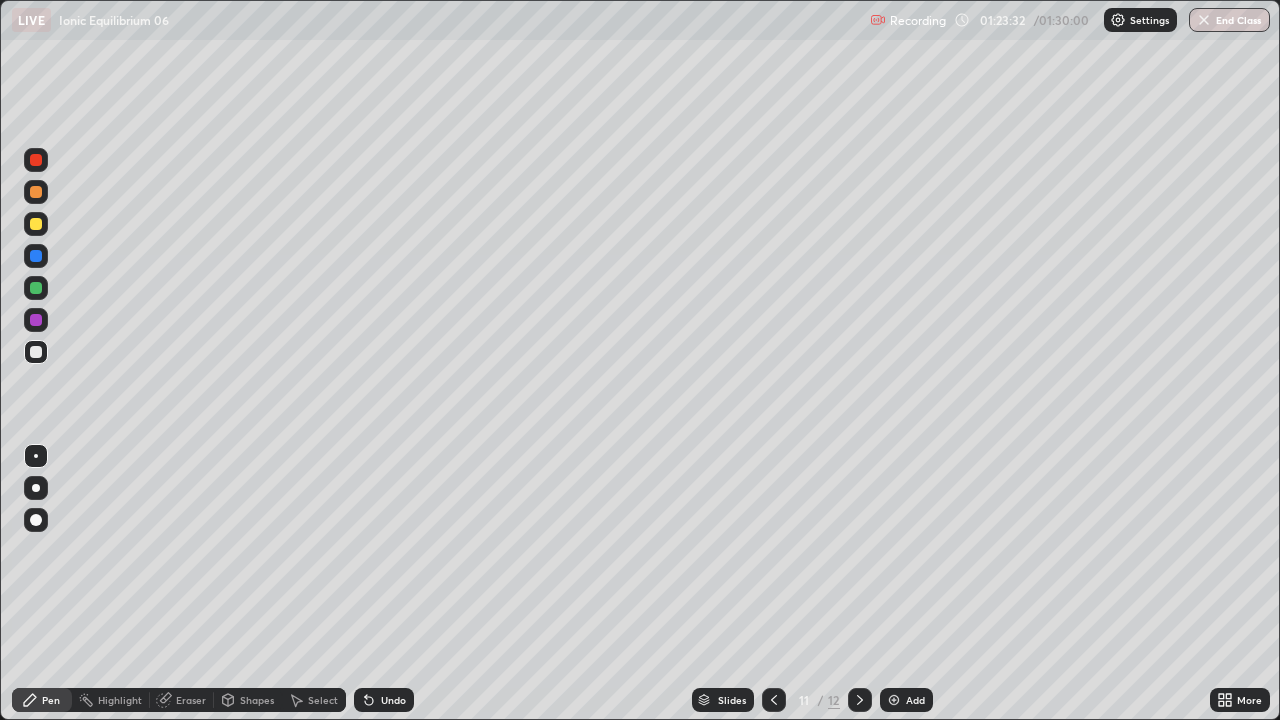 click 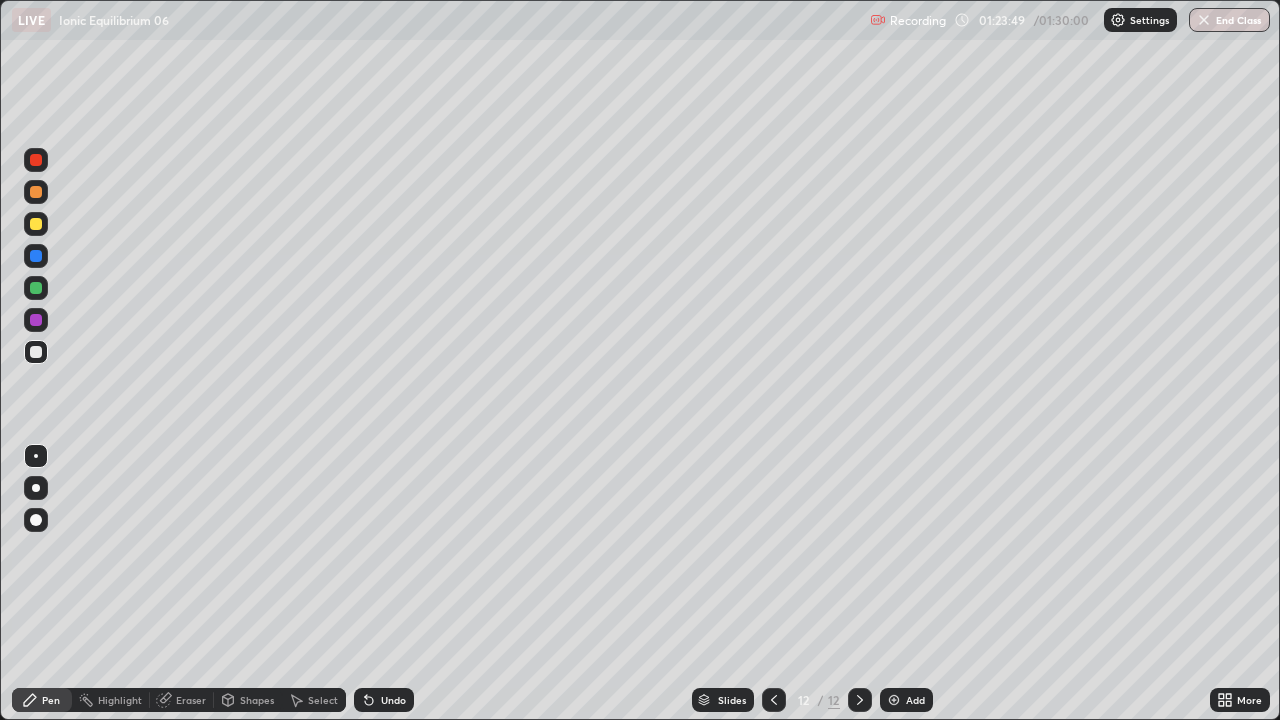 click 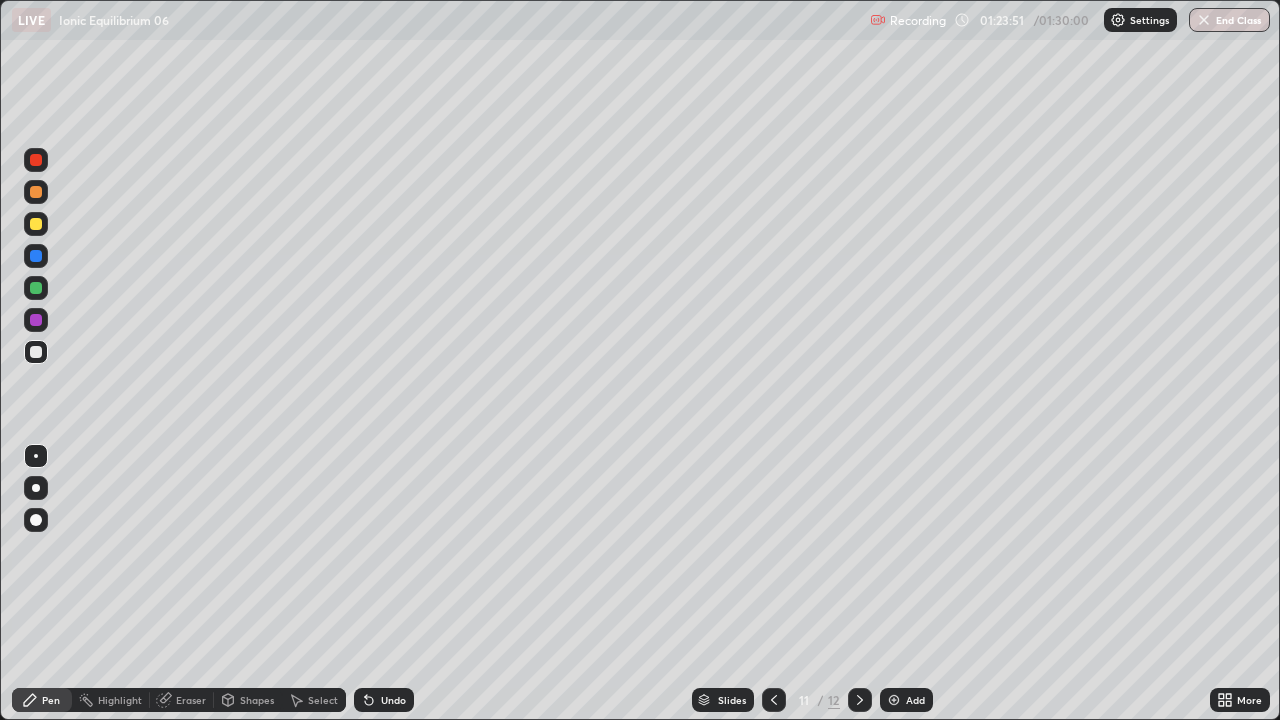 click at bounding box center (860, 700) 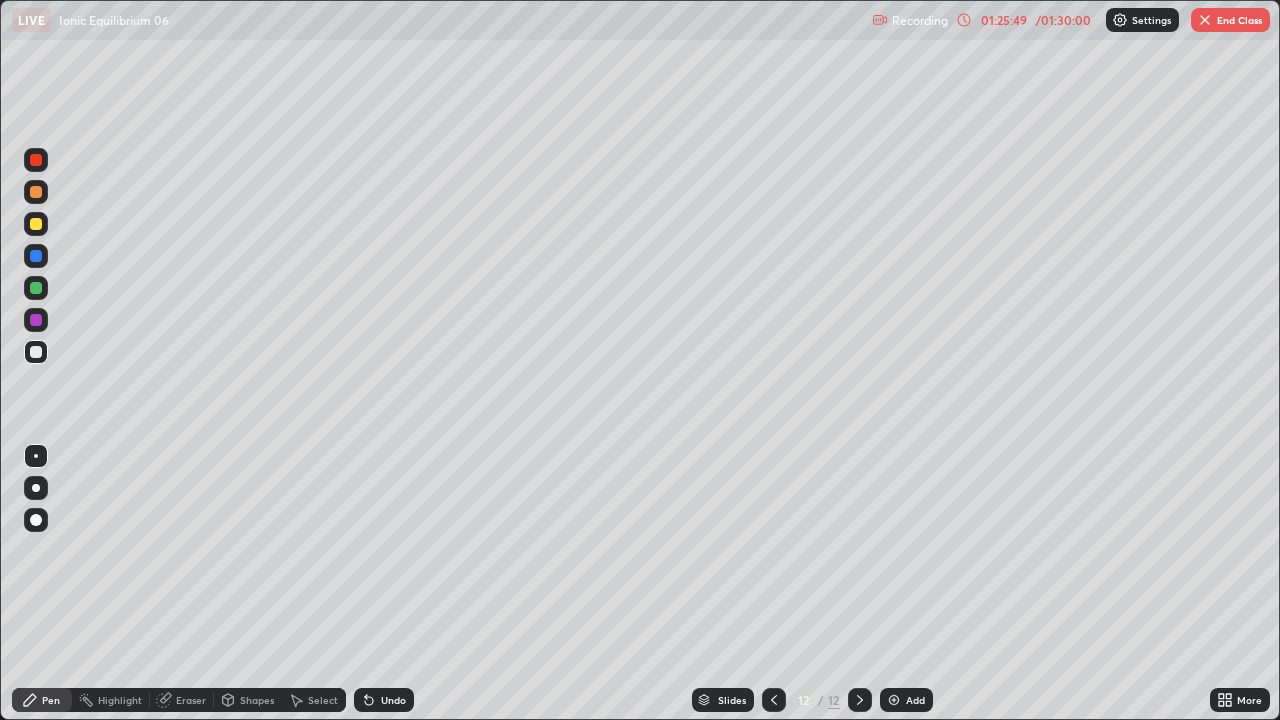 click at bounding box center (1205, 20) 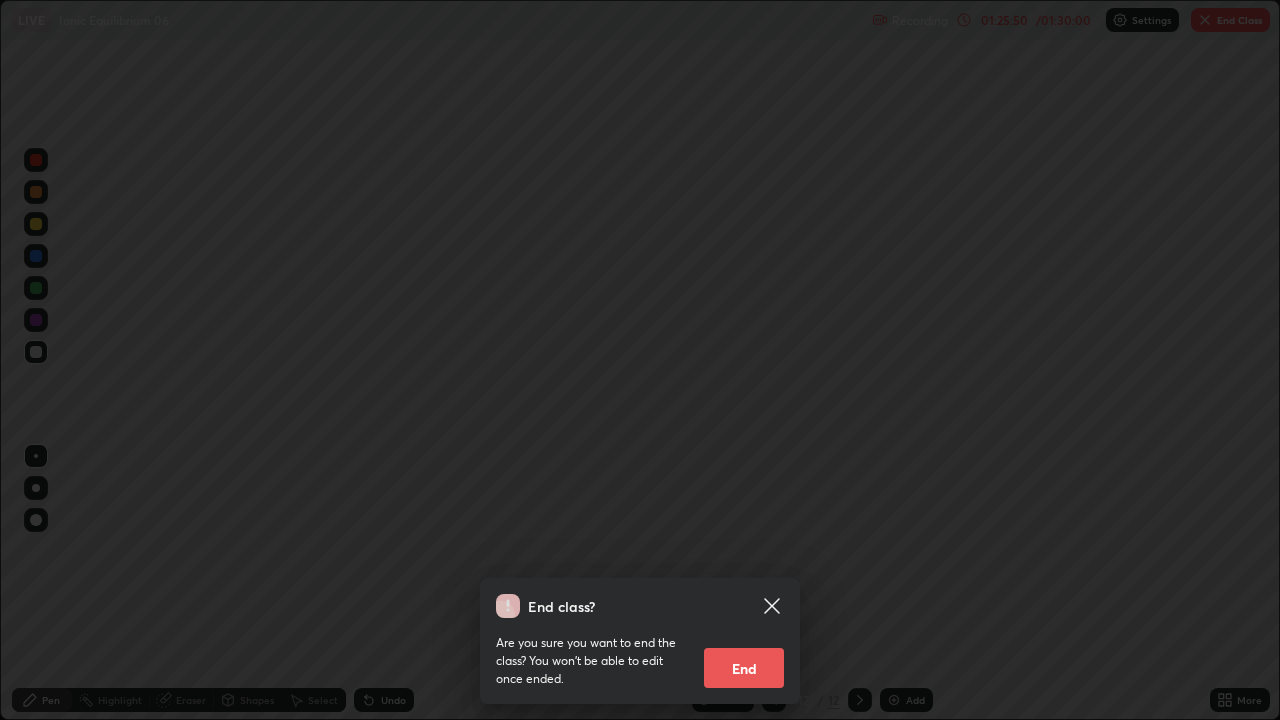 click on "End" at bounding box center (744, 668) 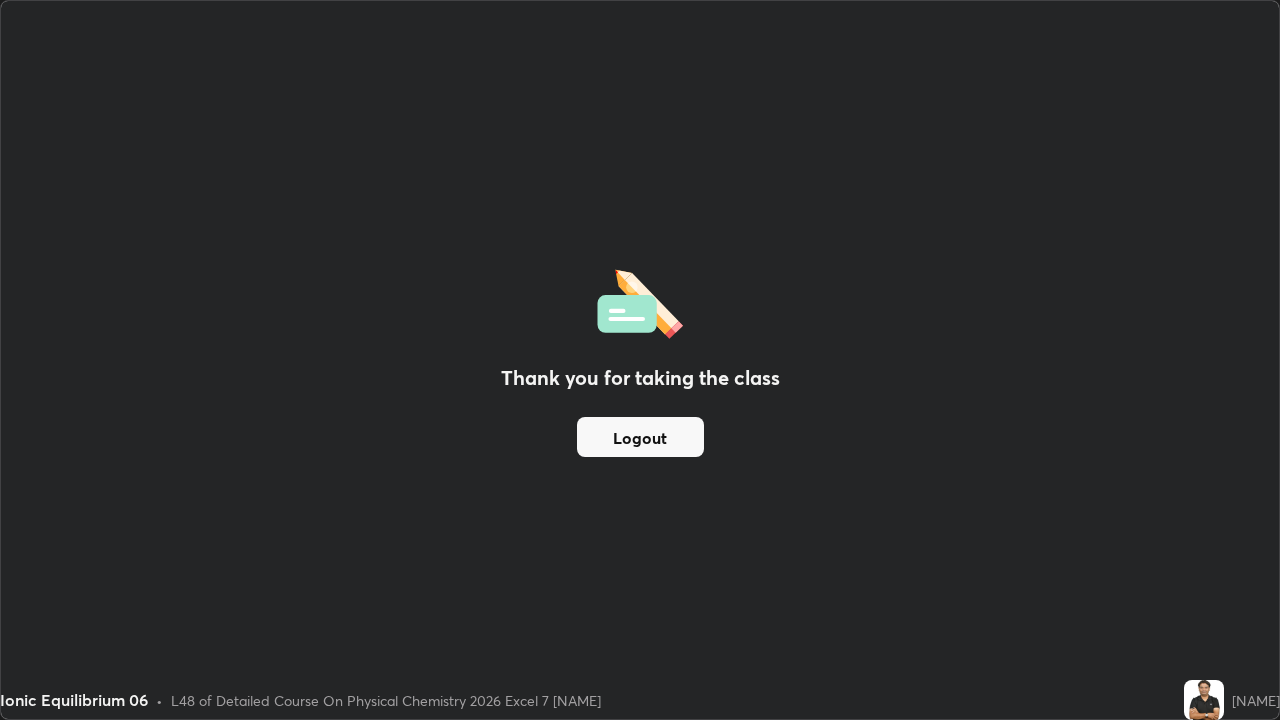 click on "Logout" at bounding box center (640, 437) 